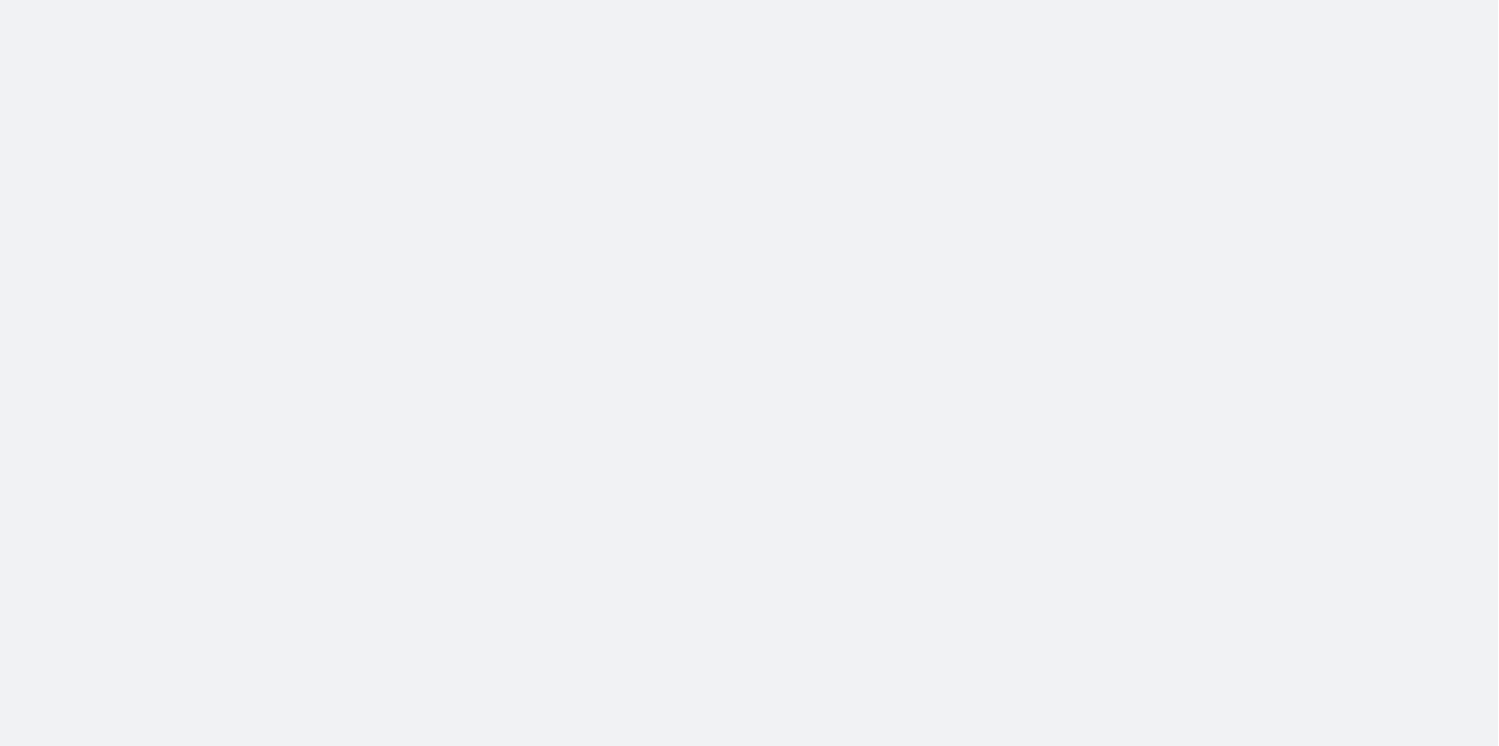 scroll, scrollTop: 0, scrollLeft: 0, axis: both 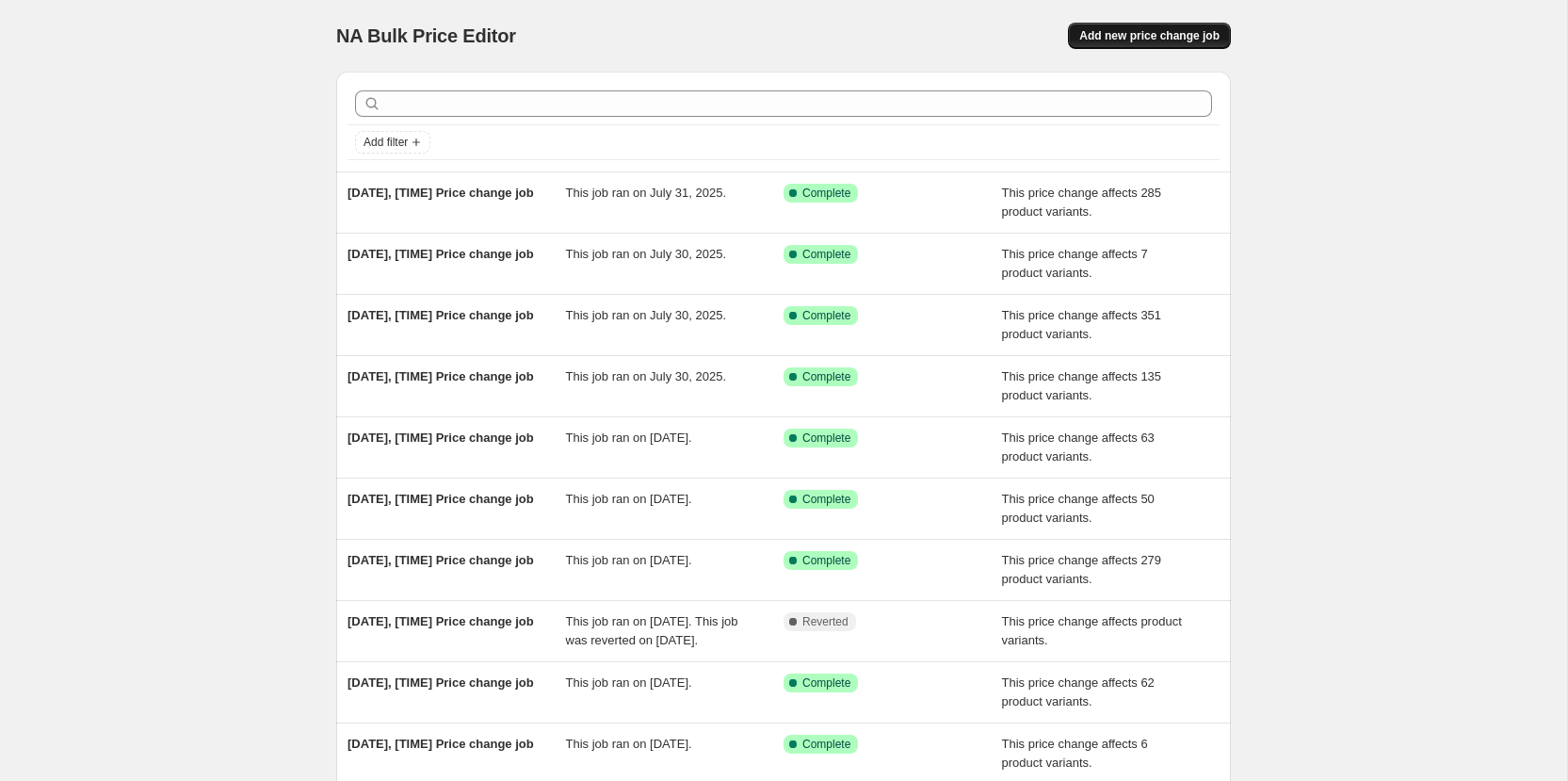 click on "Add new price change job" at bounding box center [1149, 36] 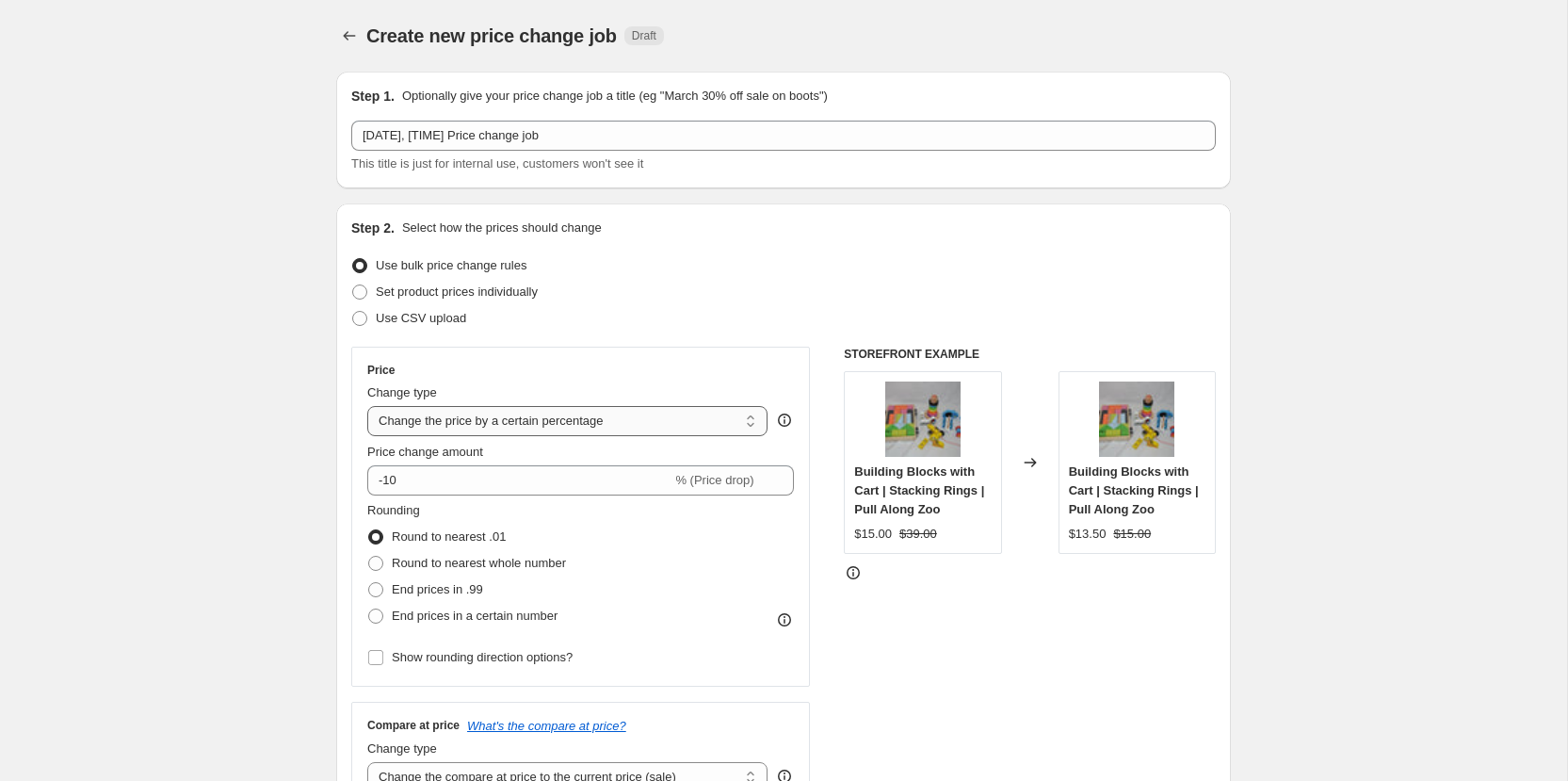 click on "Change the price to a certain amount Change the price by a certain amount Change the price by a certain percentage Change the price to the current compare at price (price before sale) Change the price by a certain amount relative to the compare at price Change the price by a certain percentage relative to the compare at price Don't change the price Change the price by a certain percentage relative to the cost per item Change price to certain cost margin" at bounding box center (567, 421) 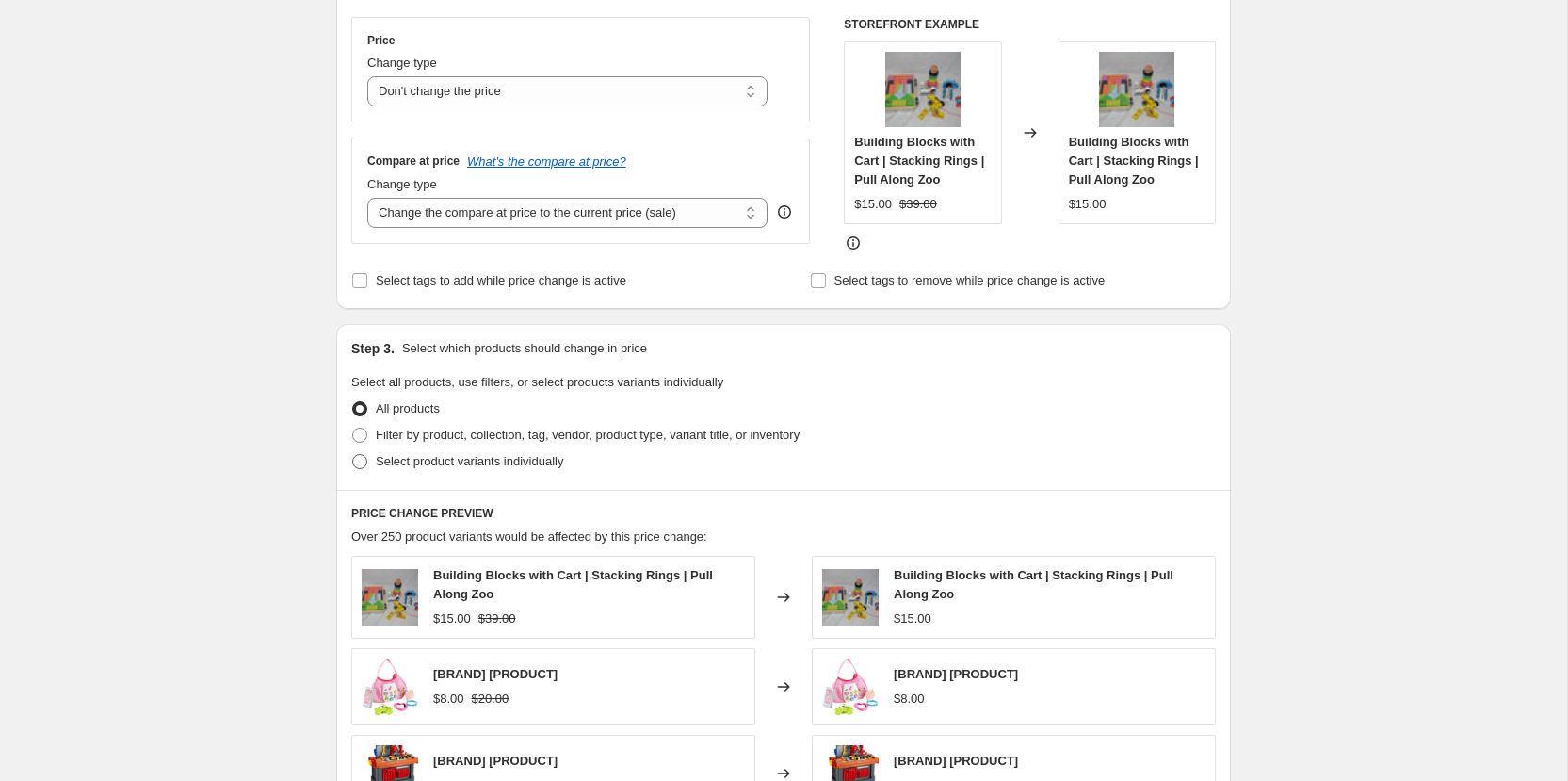 scroll, scrollTop: 270, scrollLeft: 0, axis: vertical 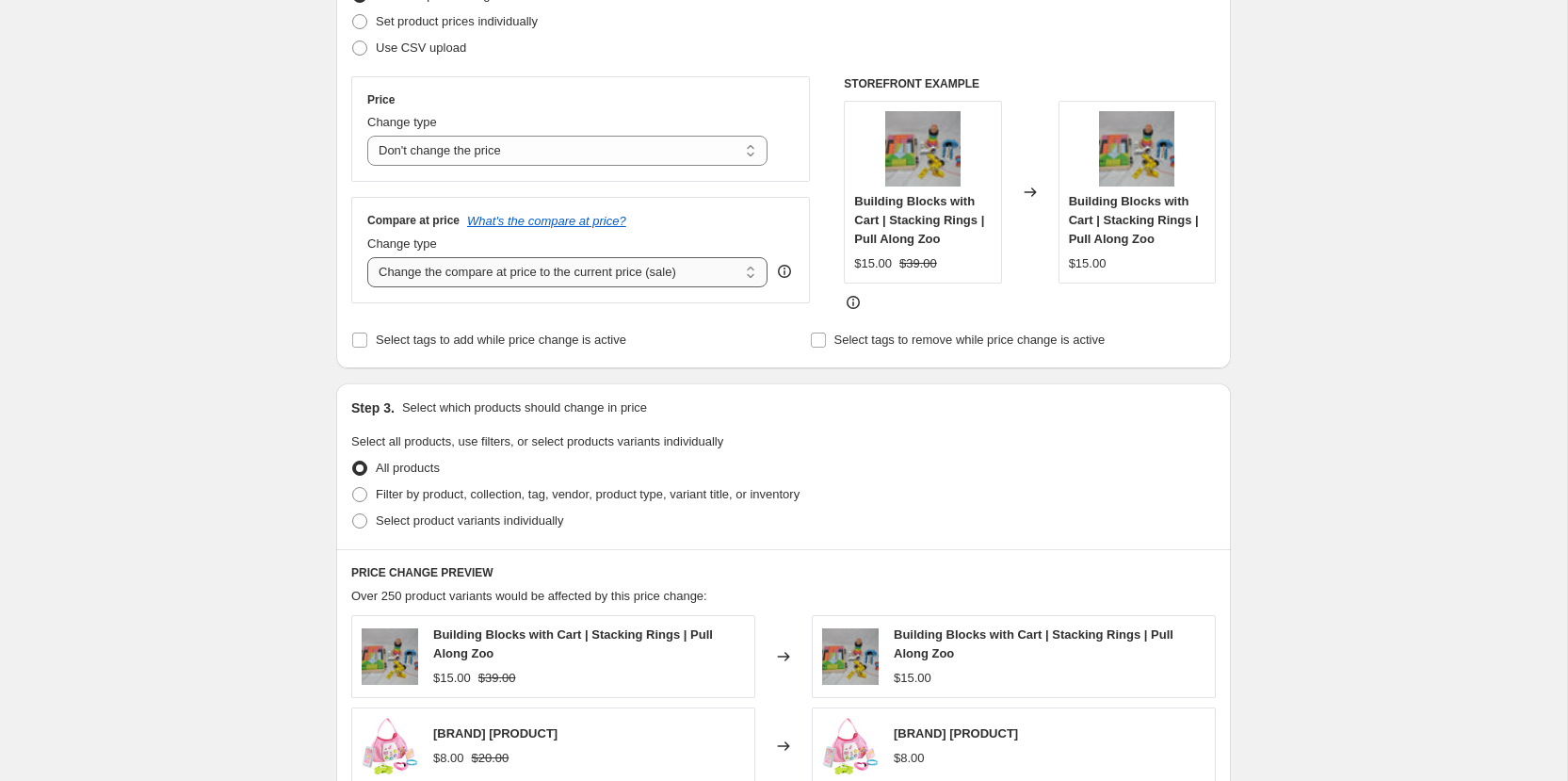 click on "Change the compare at price to the current price (sale) Change the compare at price to a certain amount Change the compare at price by a certain amount Change the compare at price by a certain percentage Change the compare at price by a certain amount relative to the actual price Change the compare at price by a certain percentage relative to the actual price Don't change the compare at price Remove the compare at price" at bounding box center [567, 272] 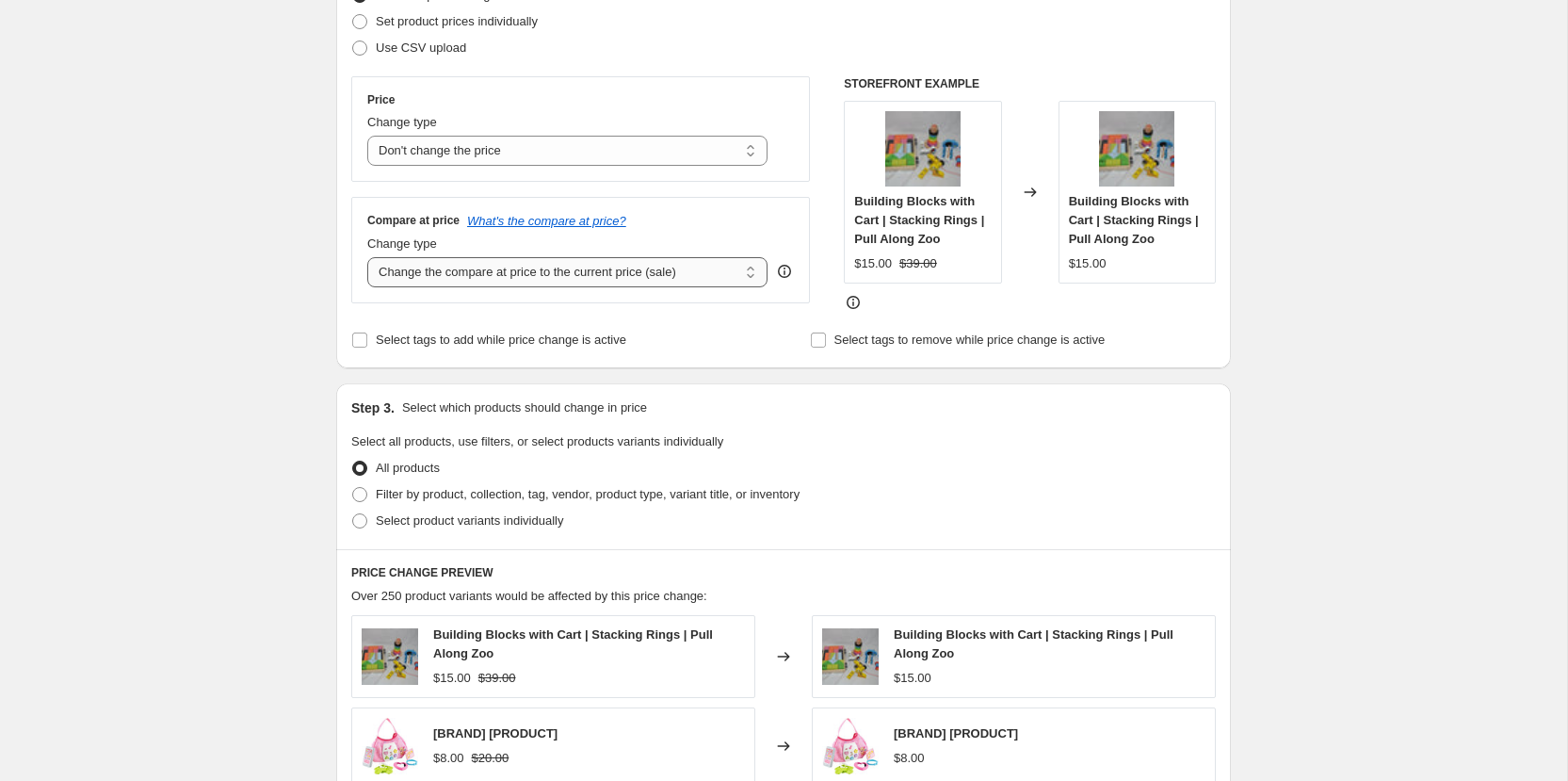 select on "to" 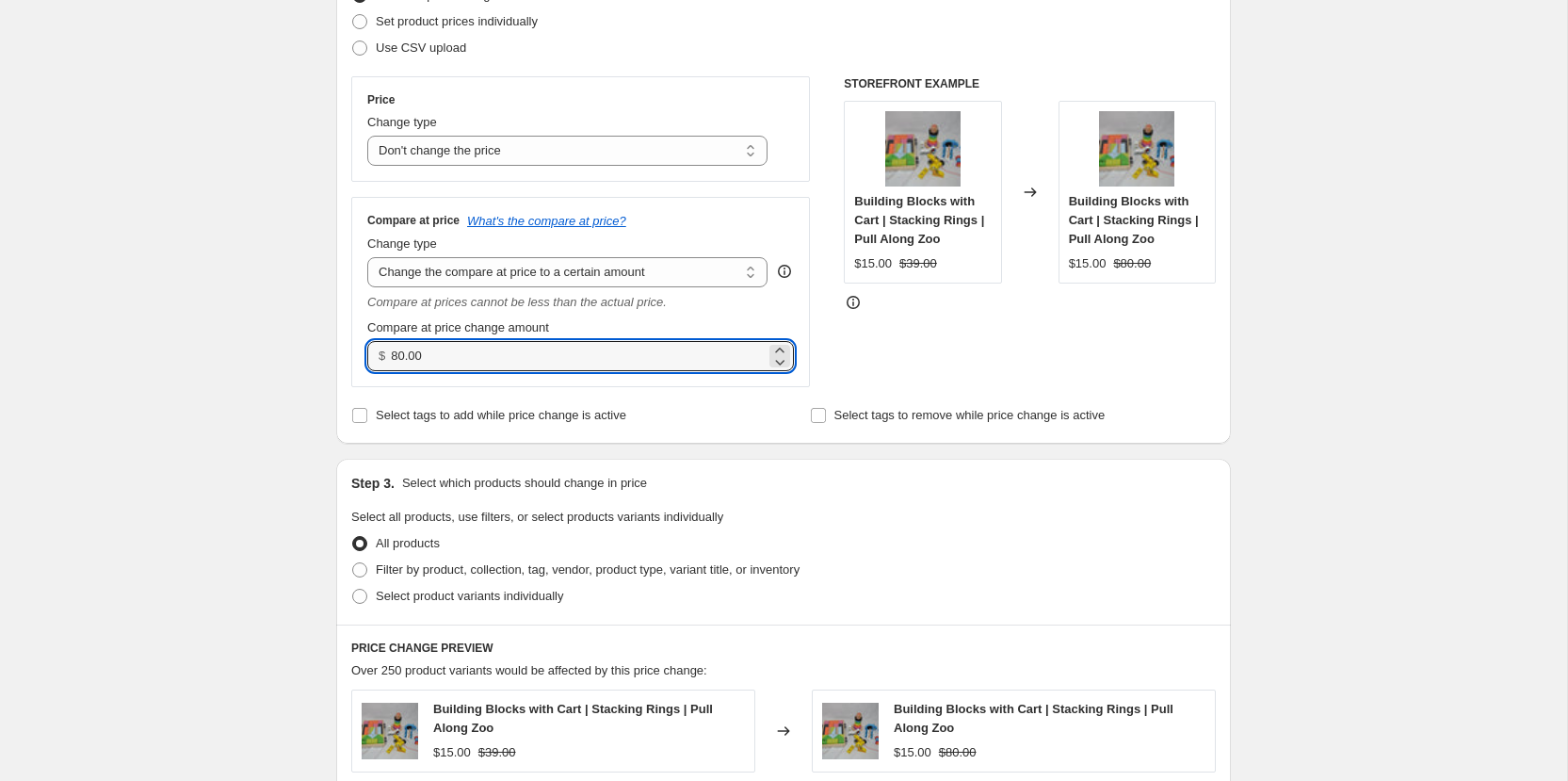 drag, startPoint x: 441, startPoint y: 355, endPoint x: 369, endPoint y: 354, distance: 72.00694 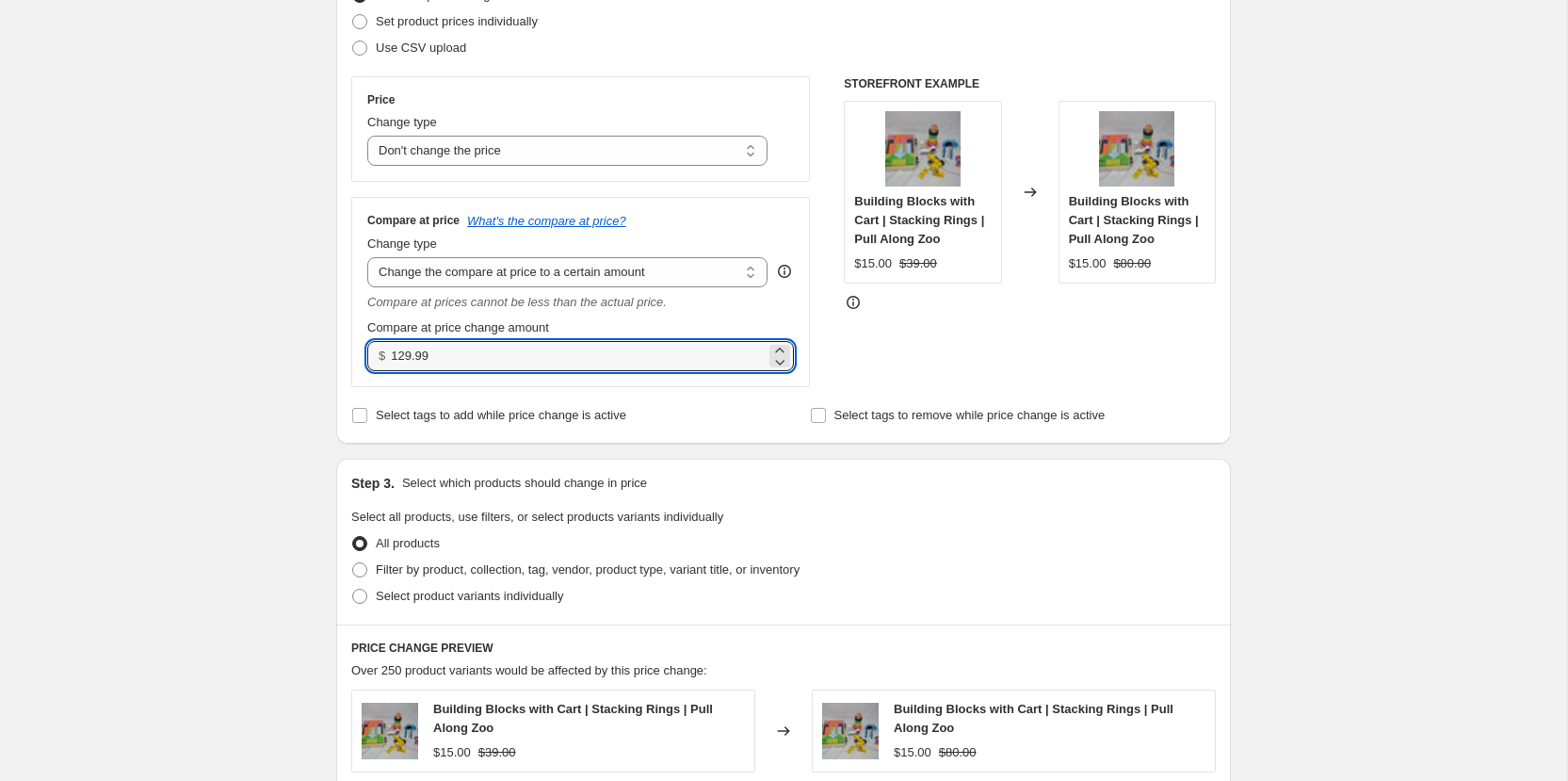 type on "129.99" 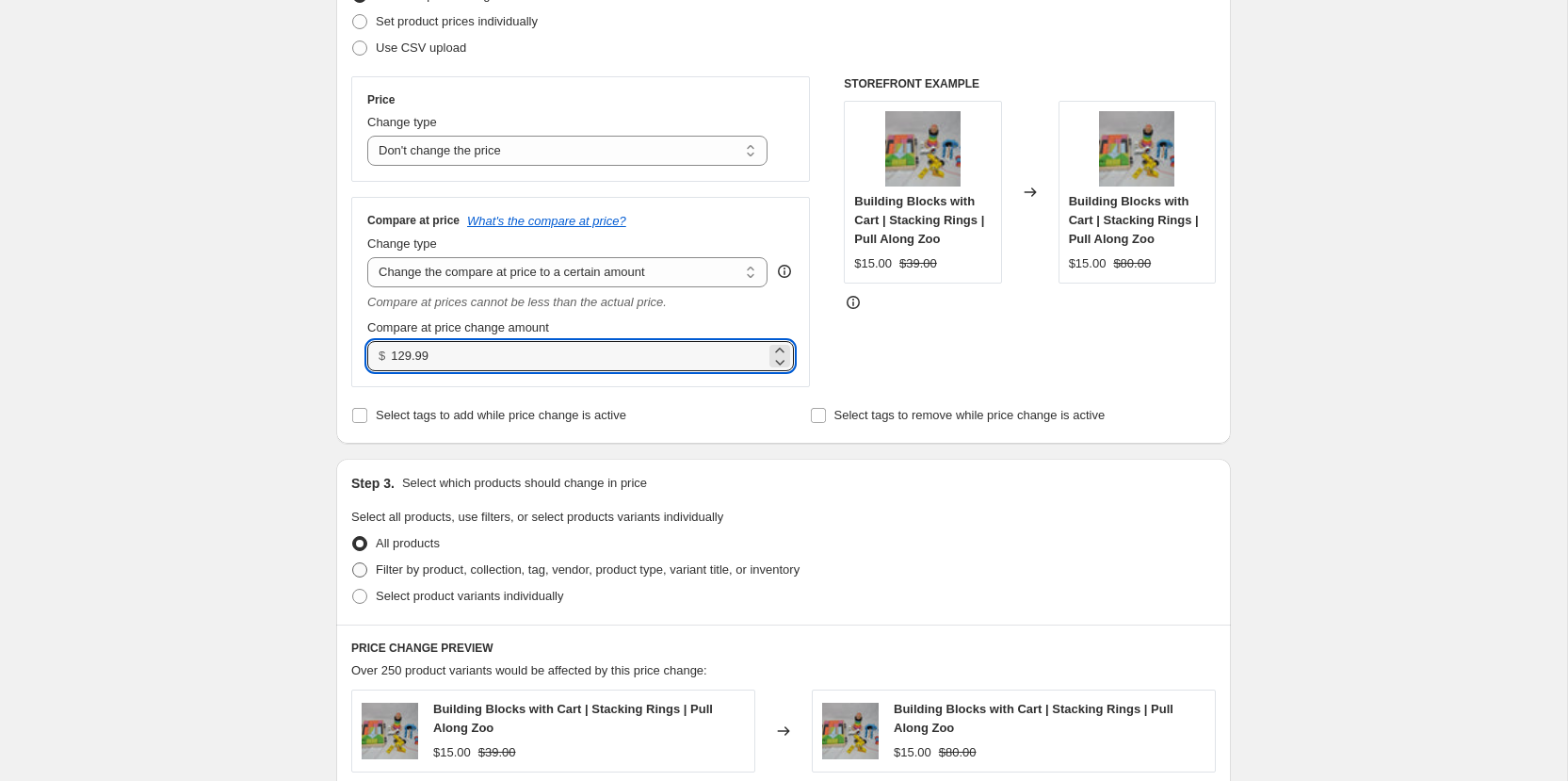 click at bounding box center (360, 570) 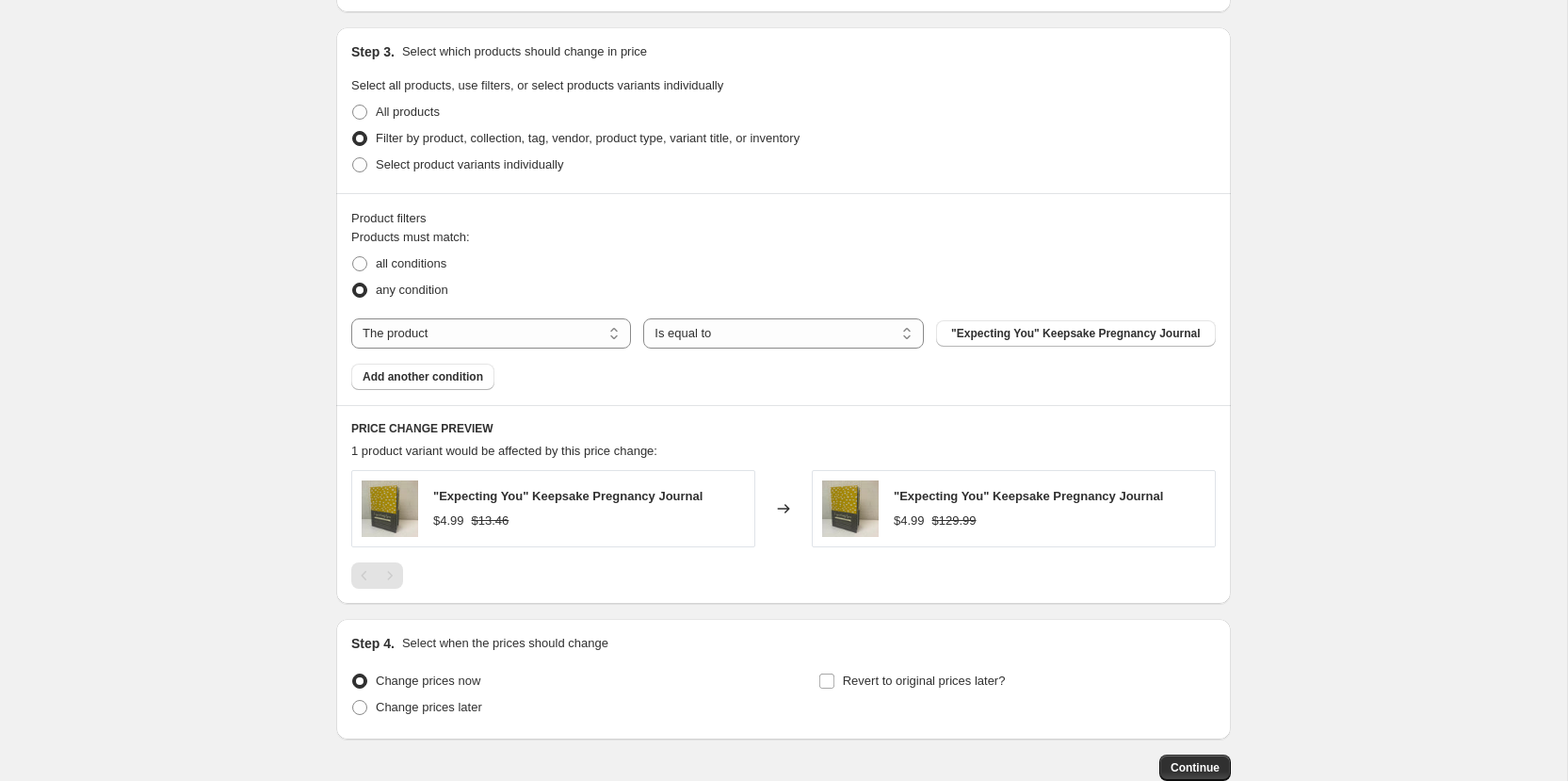 scroll, scrollTop: 705, scrollLeft: 0, axis: vertical 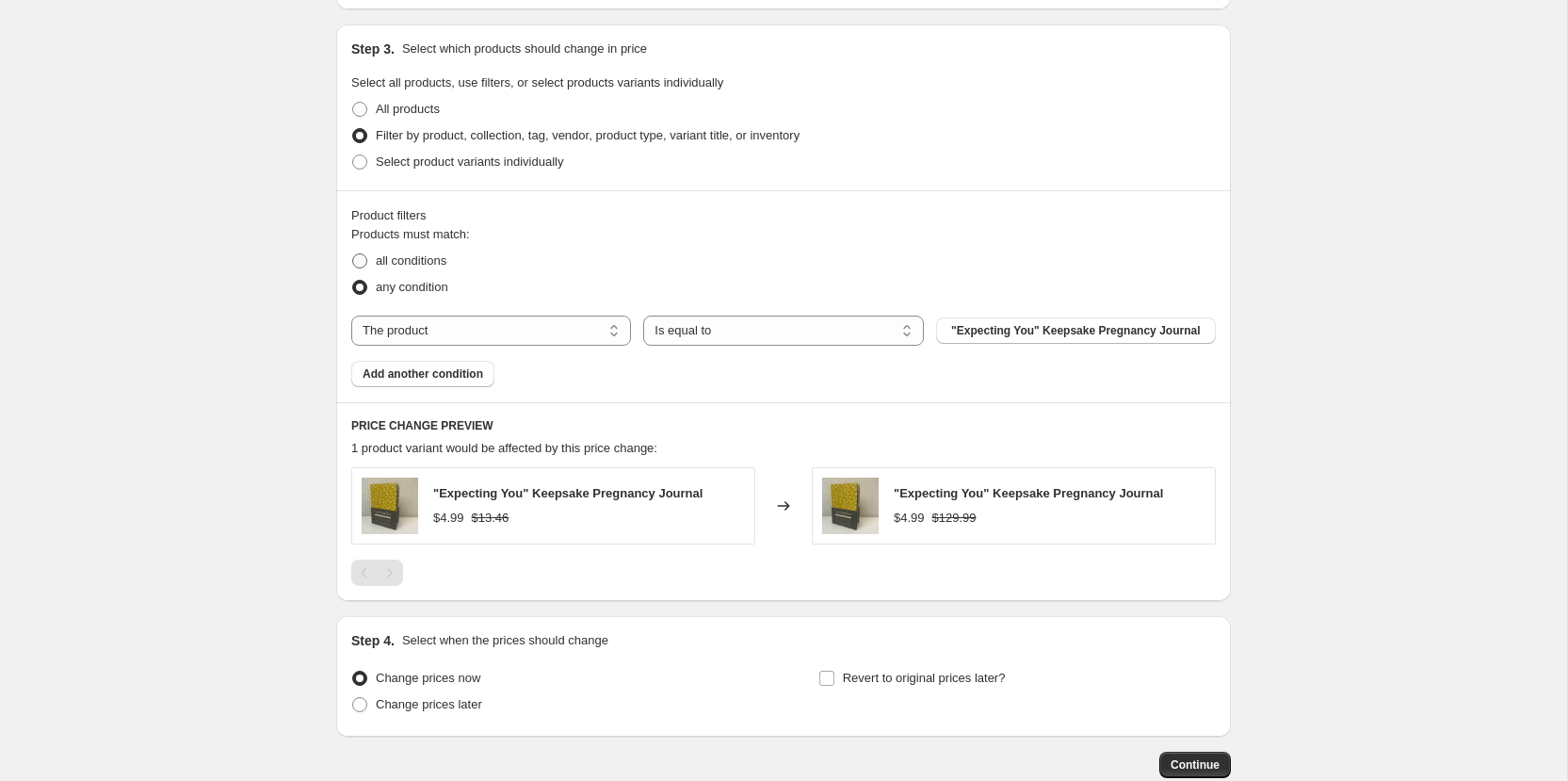 click at bounding box center (360, 261) 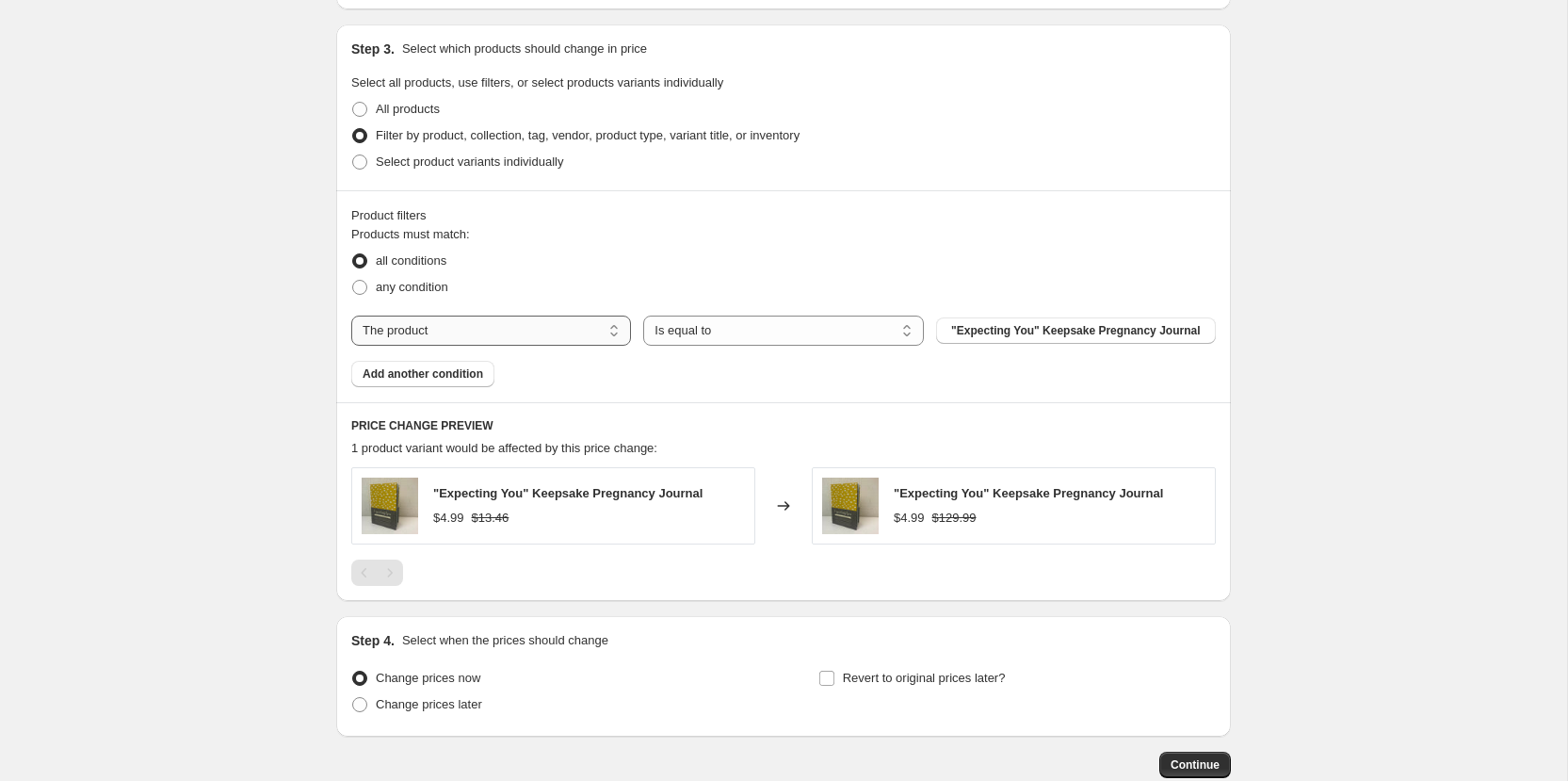 click on "The product The product's collection The product's tag The product's vendor The product's type The product's status The variant's title Inventory quantity" at bounding box center [491, 331] 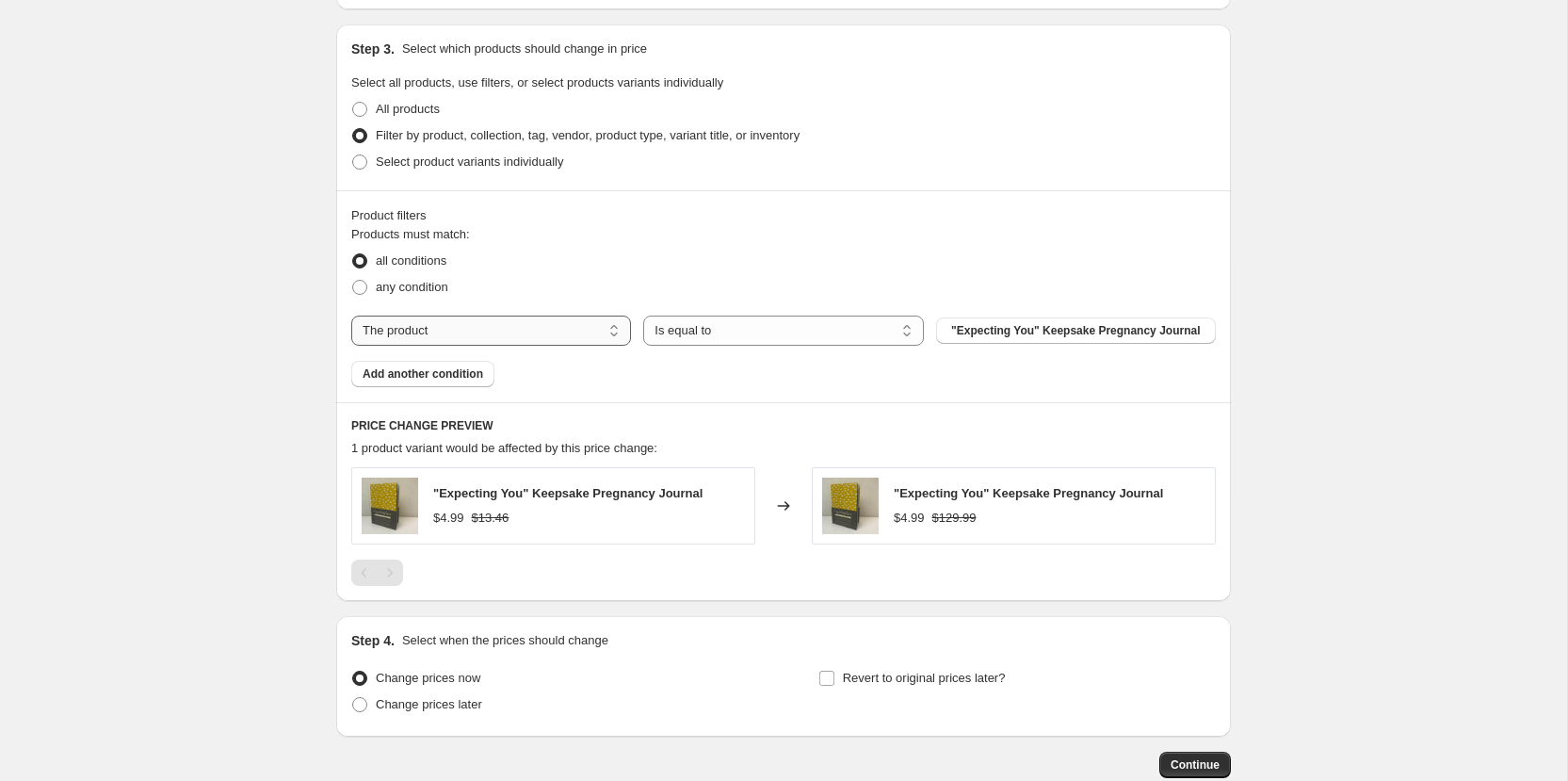 select on "tag" 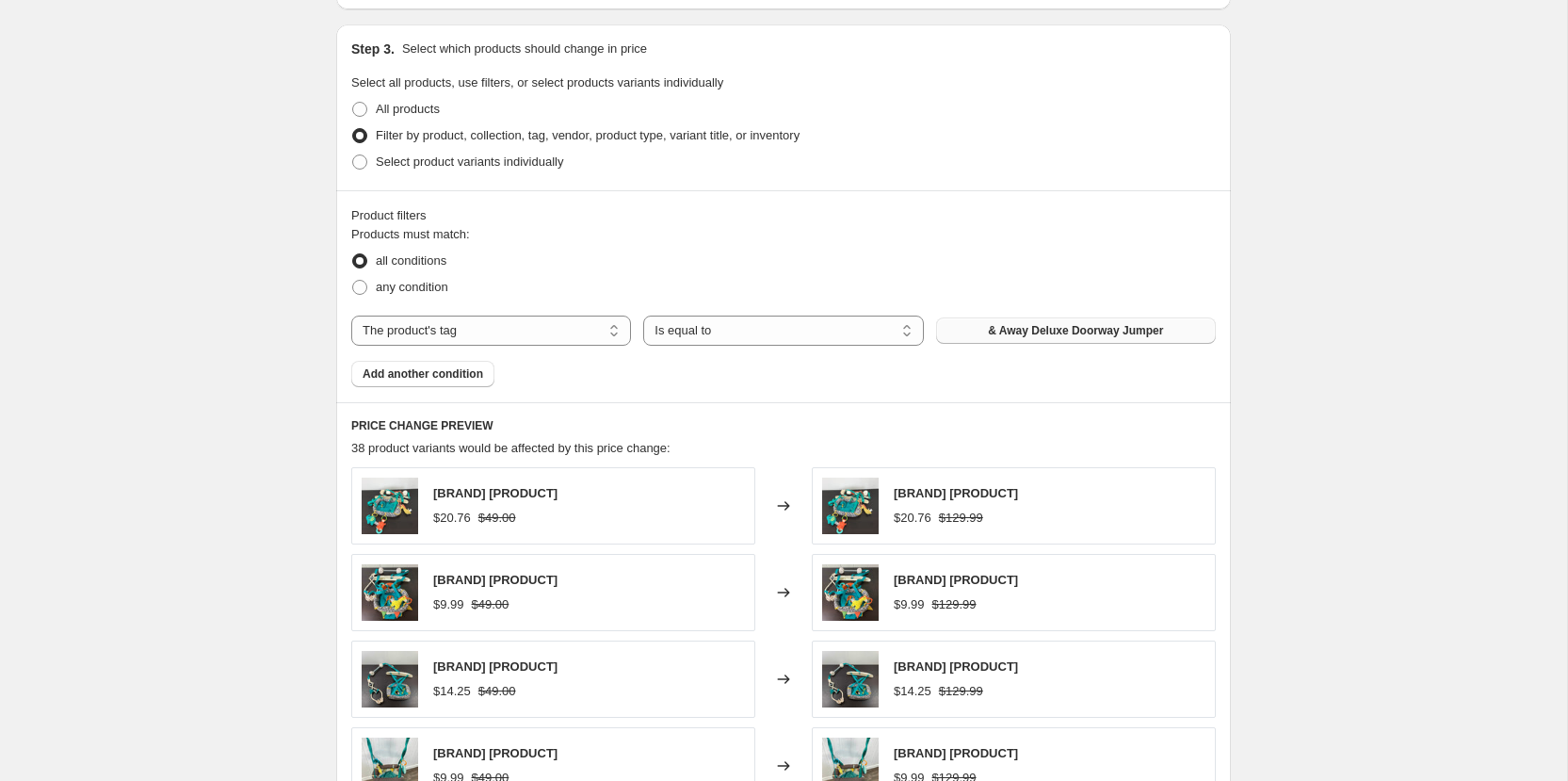 click on "& Away Deluxe Doorway Jumper" at bounding box center [1075, 331] 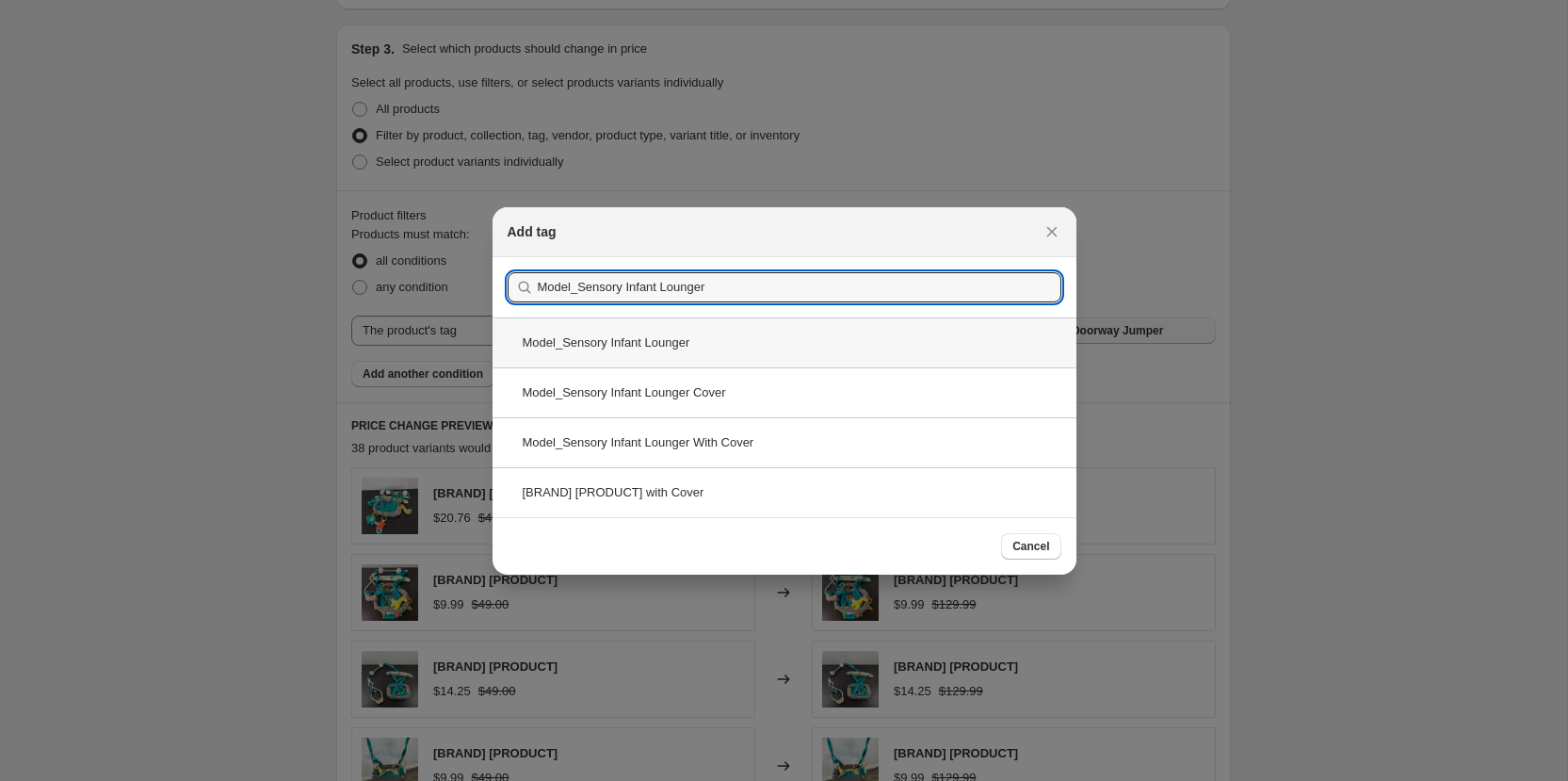 type on "Model_Sensory Infant Lounger" 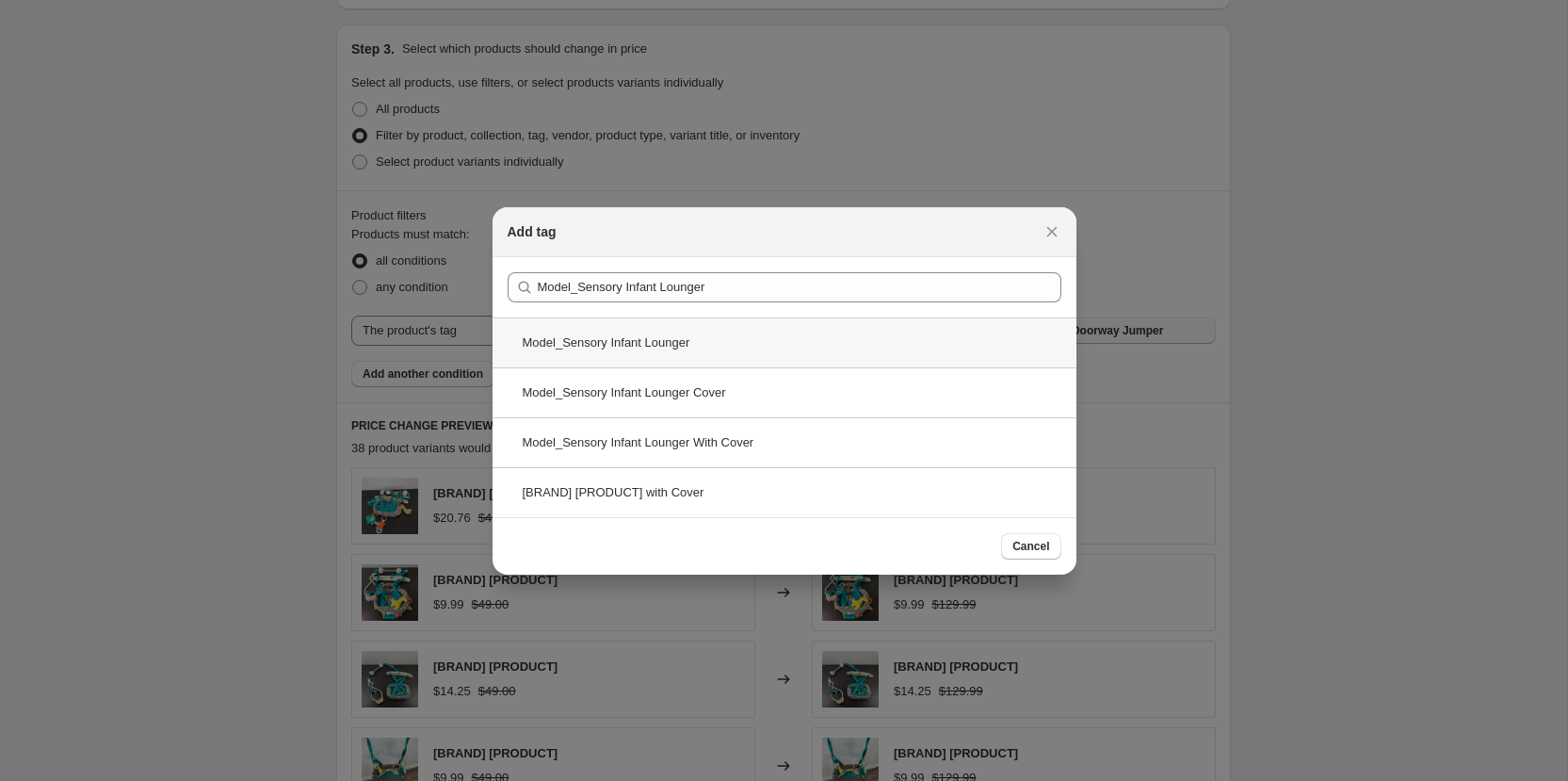 click on "Model_Sensory Infant Lounger" at bounding box center [784, 342] 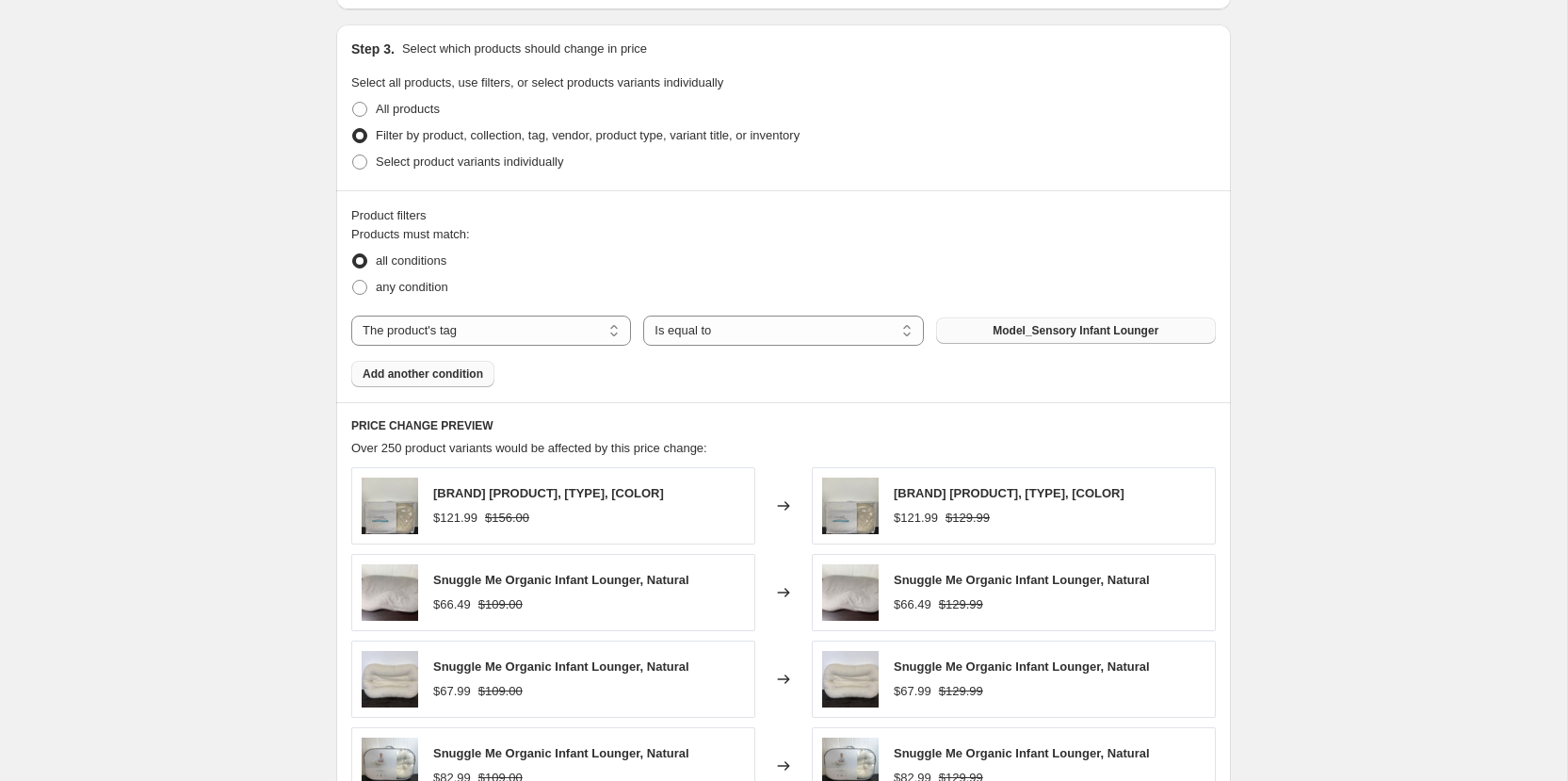 click on "Add another condition" at bounding box center (423, 374) 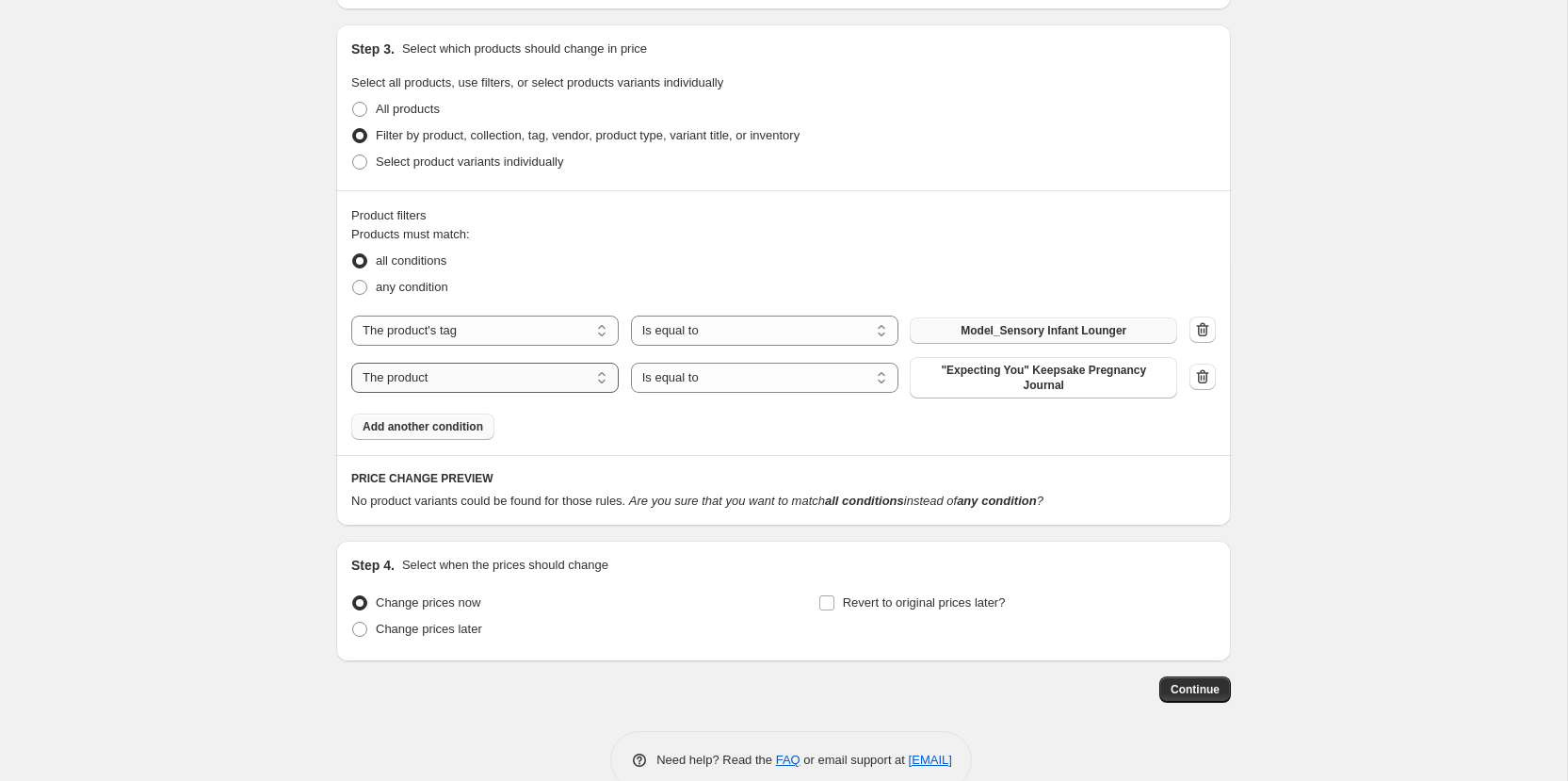 click on "The product The product's collection The product's tag The product's vendor The product's type The product's status The variant's title Inventory quantity" at bounding box center [485, 378] 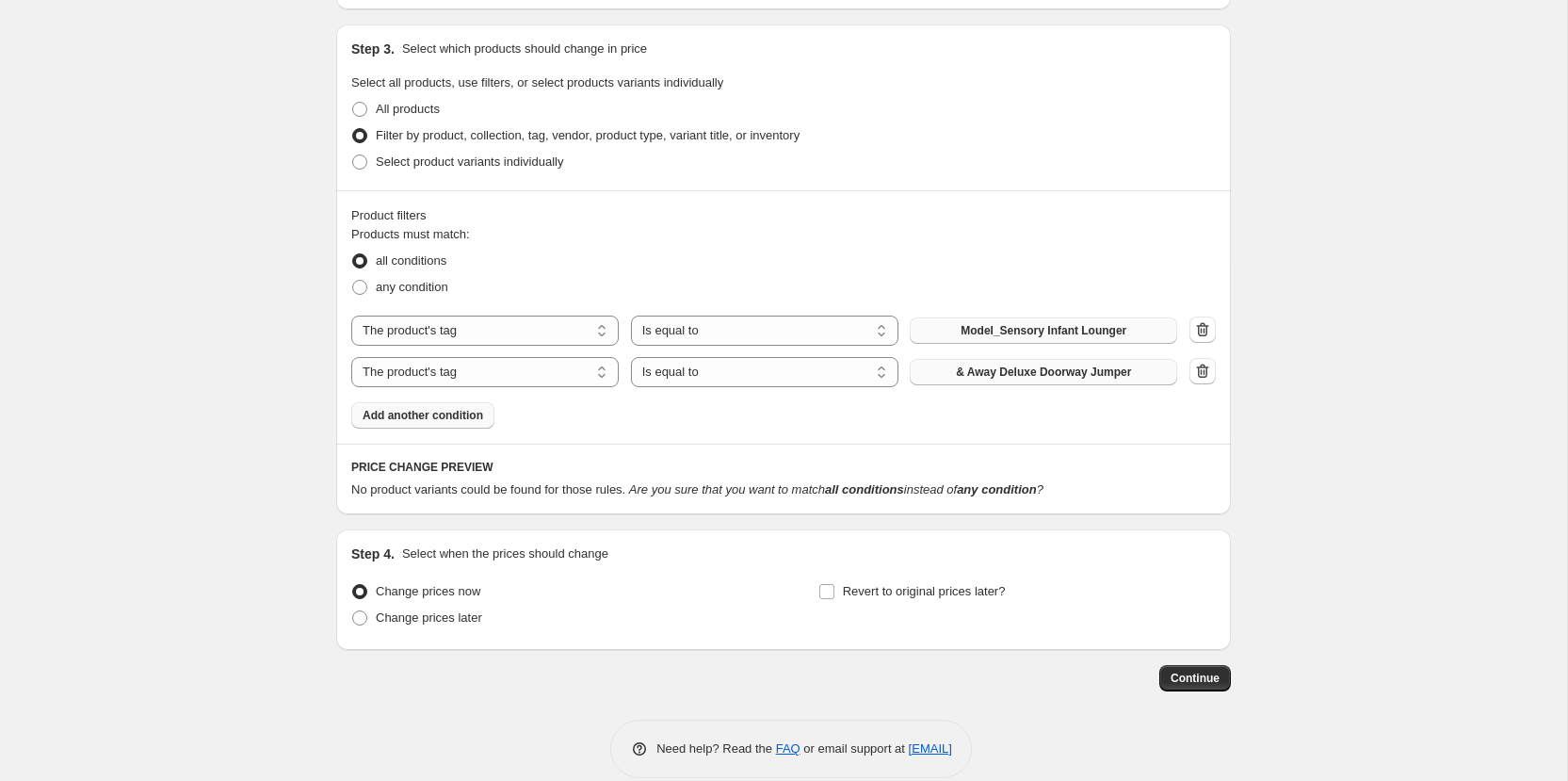 click on "& Away Deluxe Doorway Jumper" at bounding box center (1043, 372) 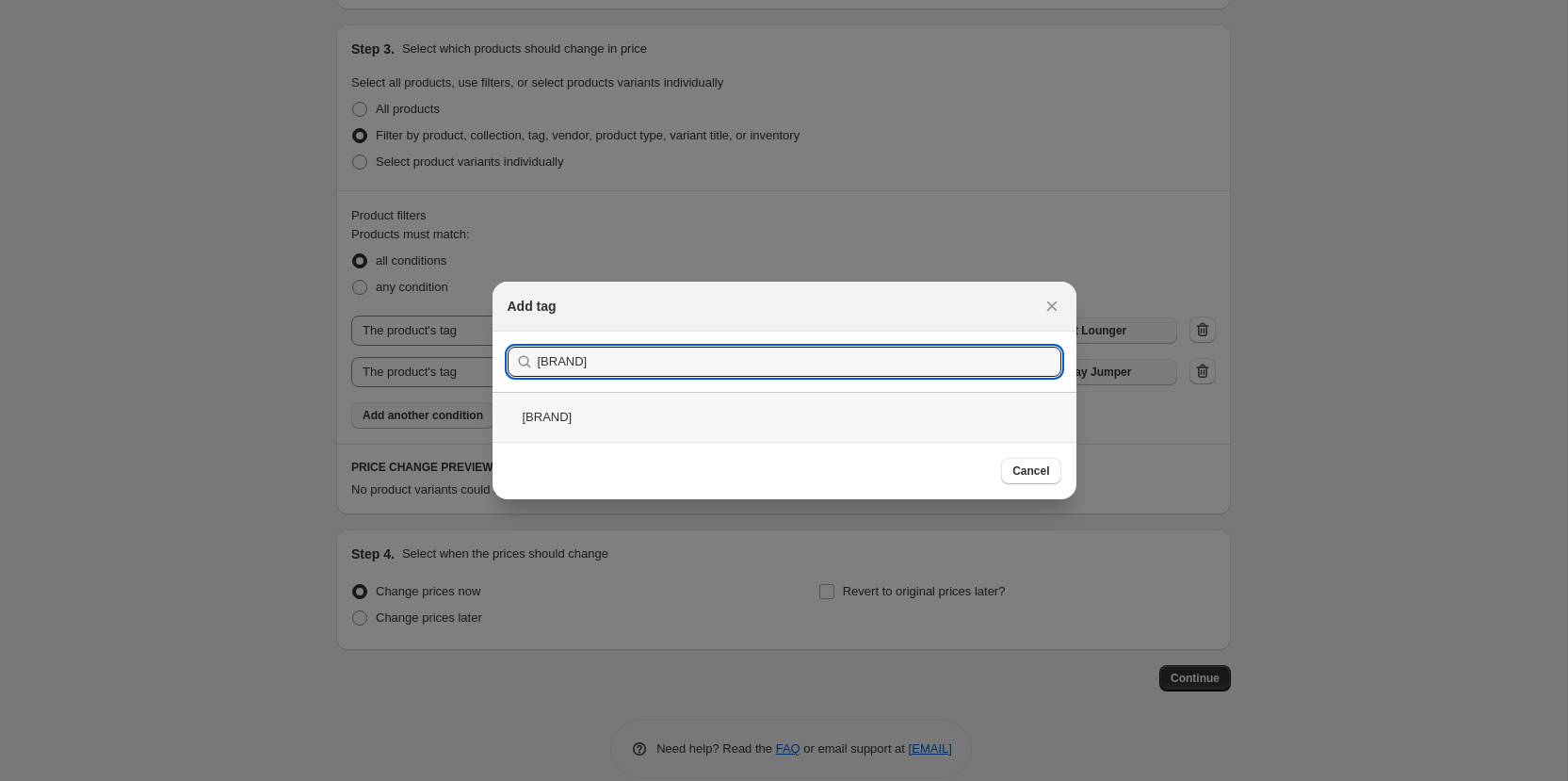 type on "Brand_Snuggle Me Organic" 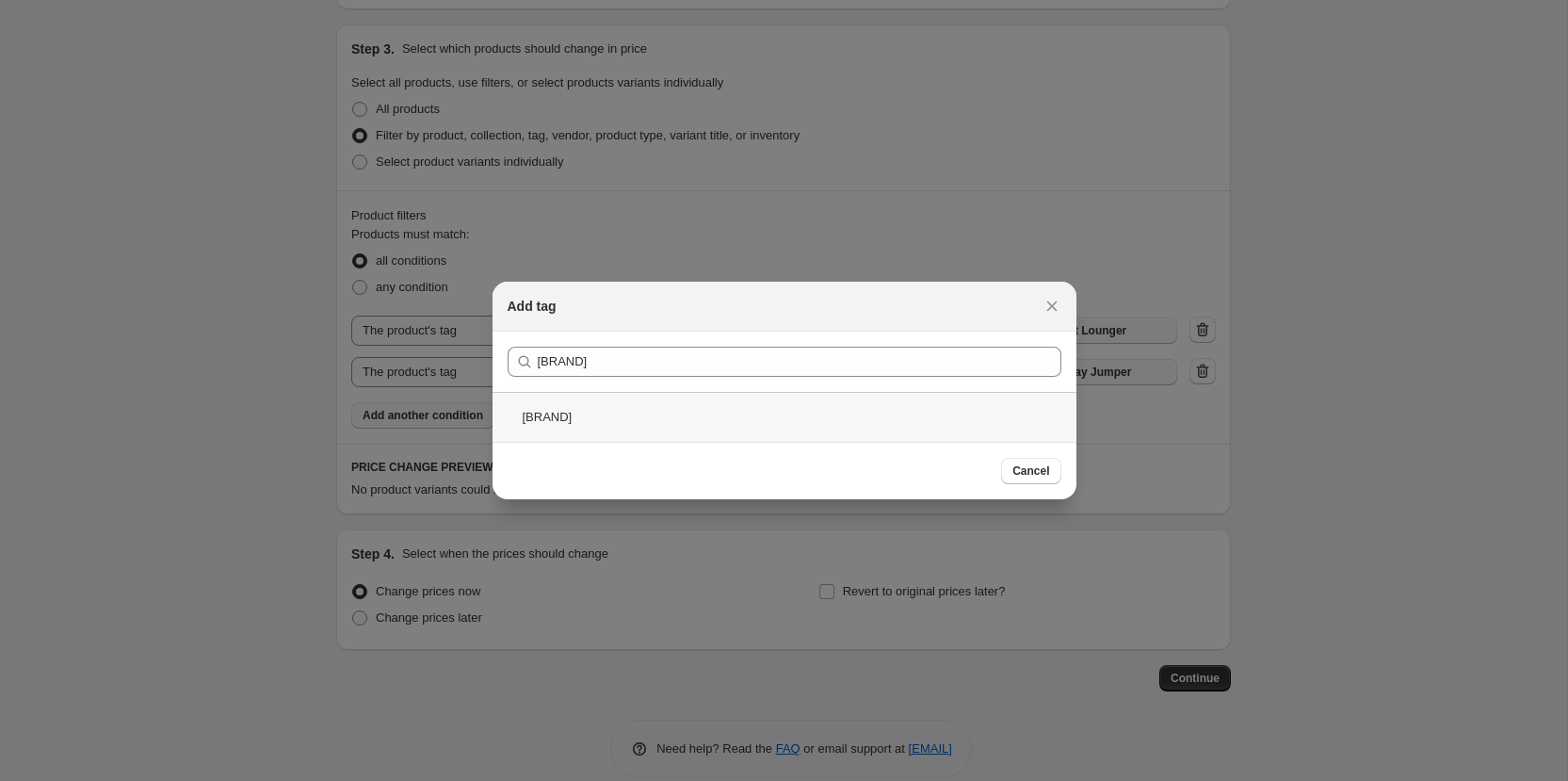 click on "Brand_Snuggle Me Organic" at bounding box center (784, 416) 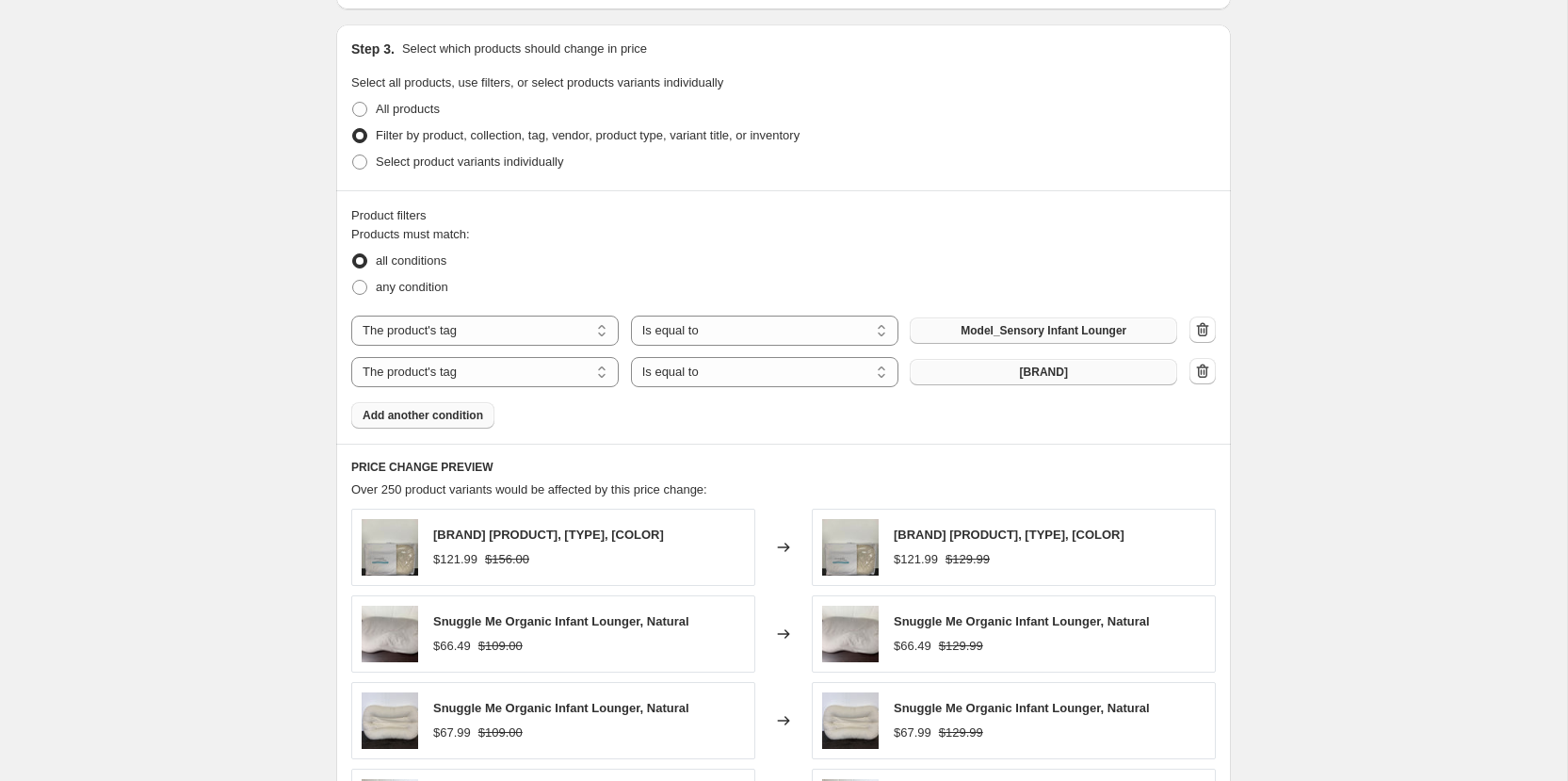 scroll, scrollTop: 1203, scrollLeft: 0, axis: vertical 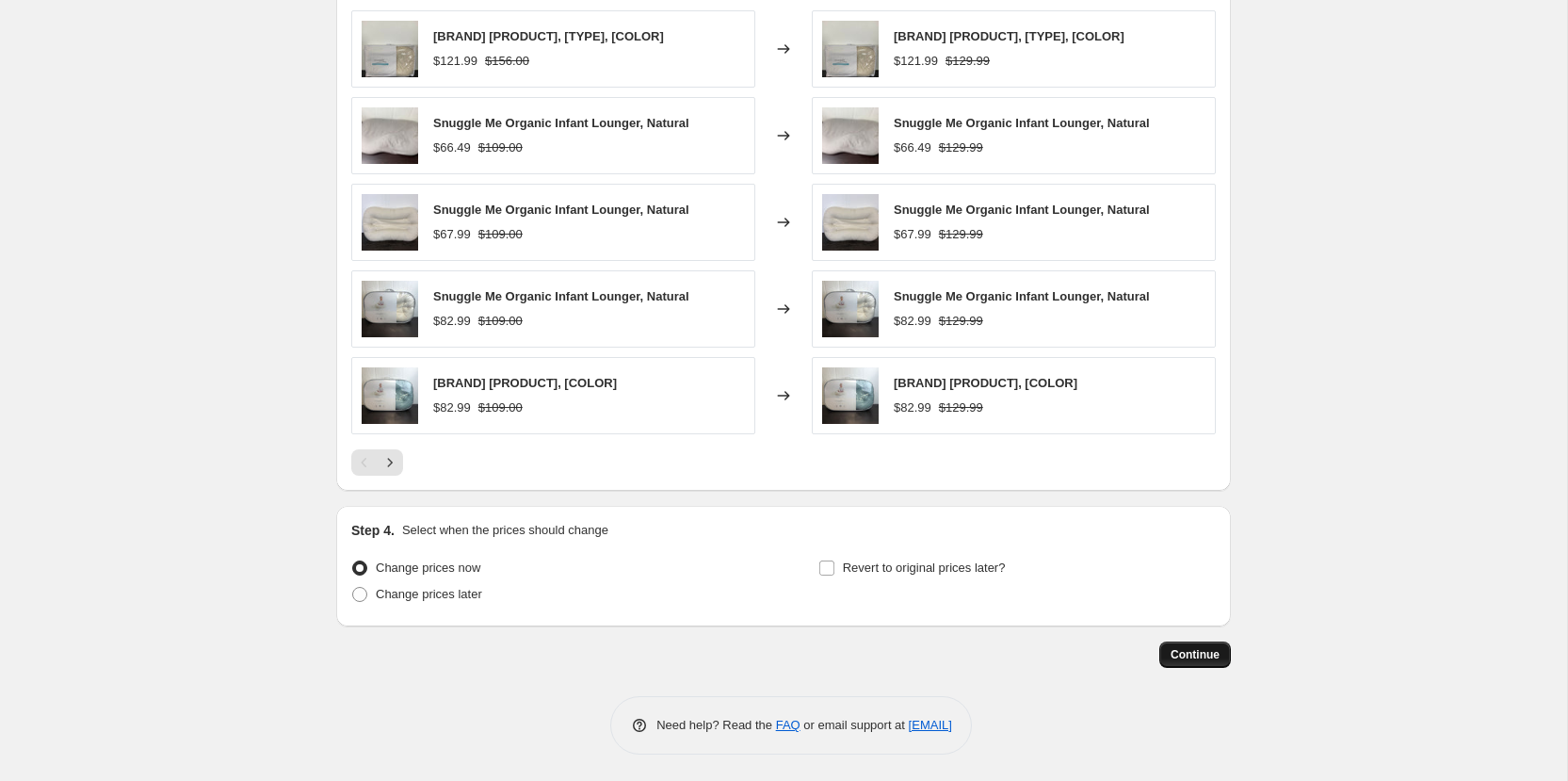 click on "Continue" at bounding box center [1195, 655] 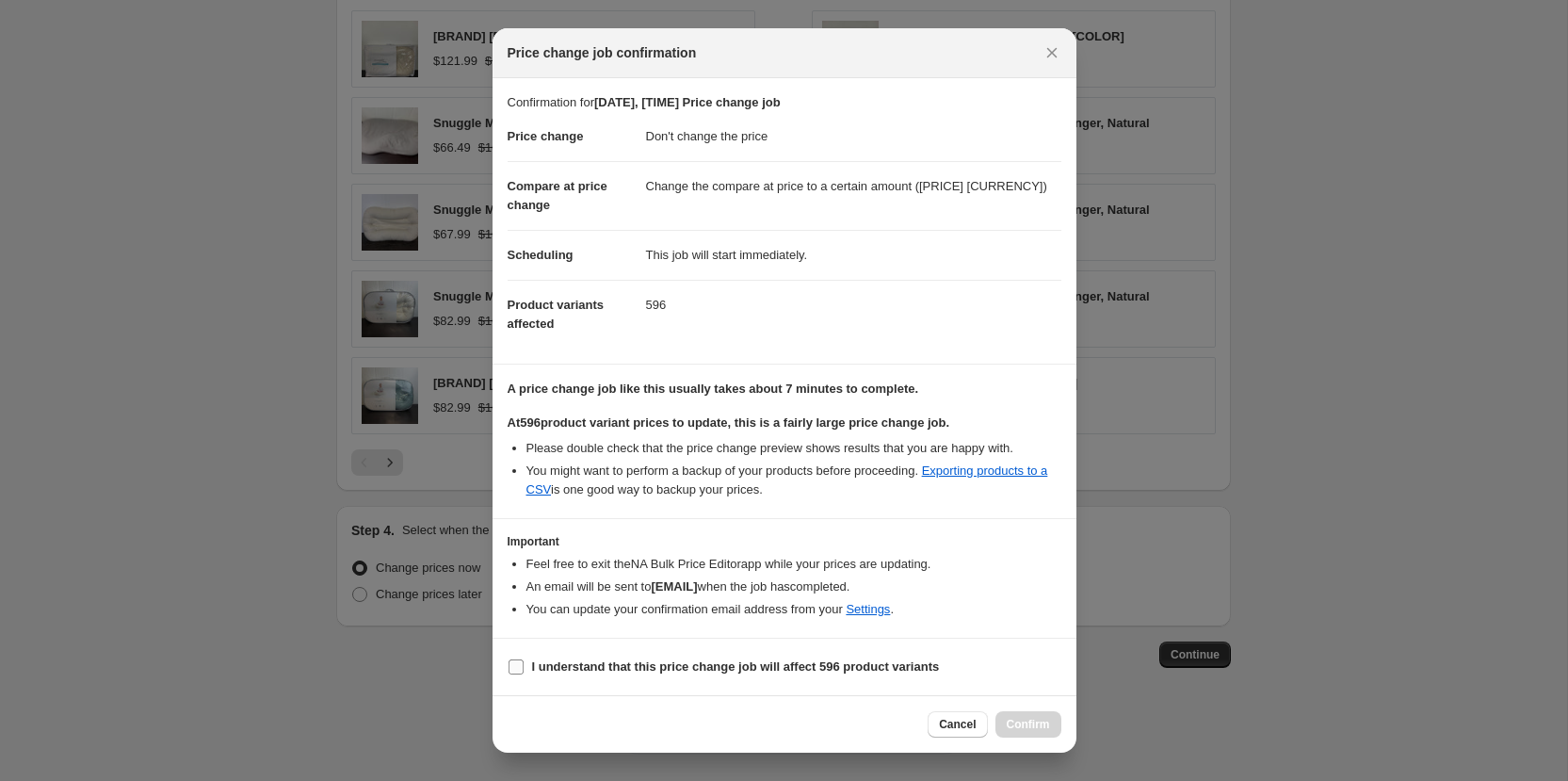 click on "I understand that this price change job will affect 596 product variants" at bounding box center [736, 666] 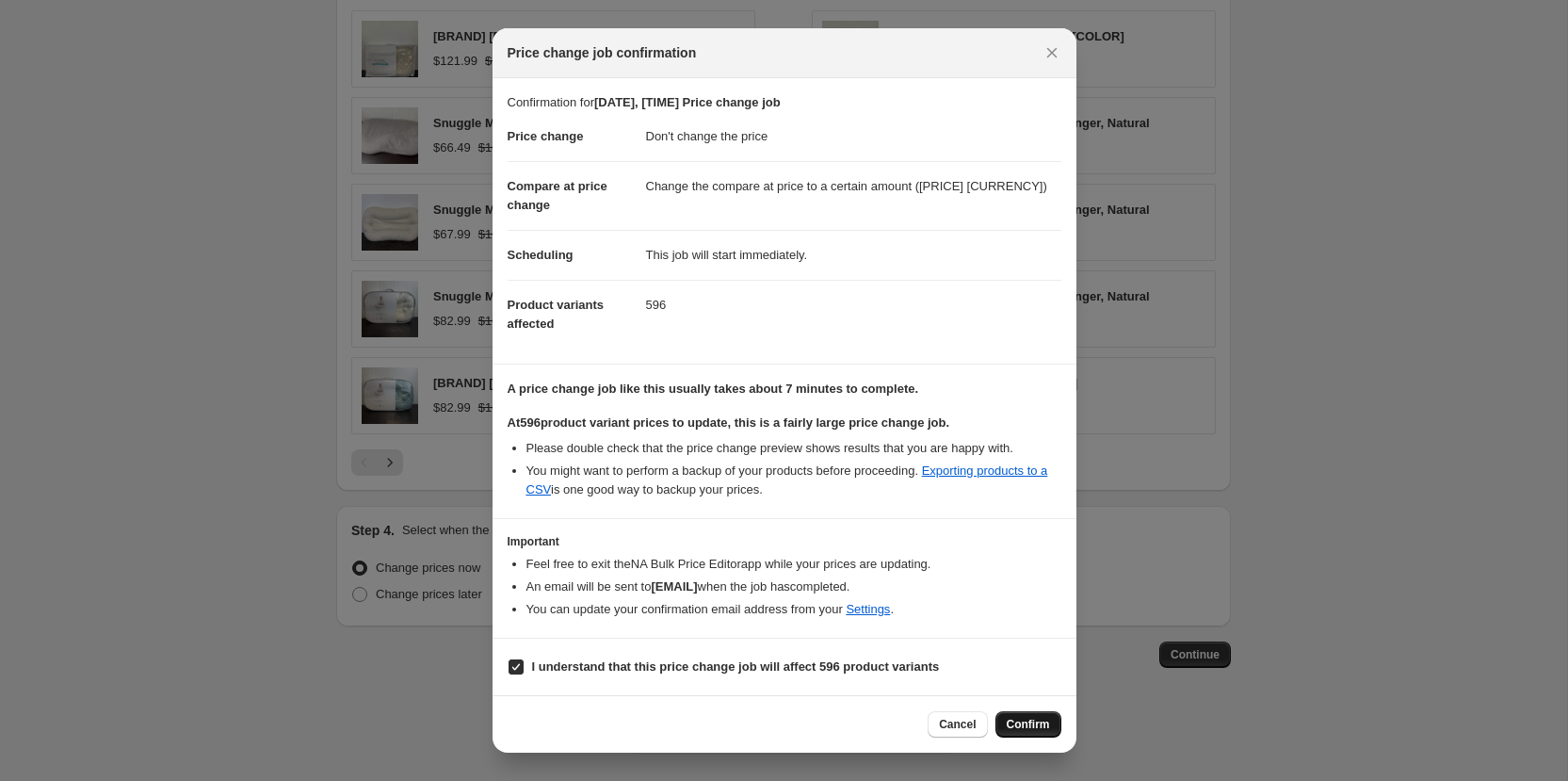 click on "Confirm" at bounding box center [1028, 724] 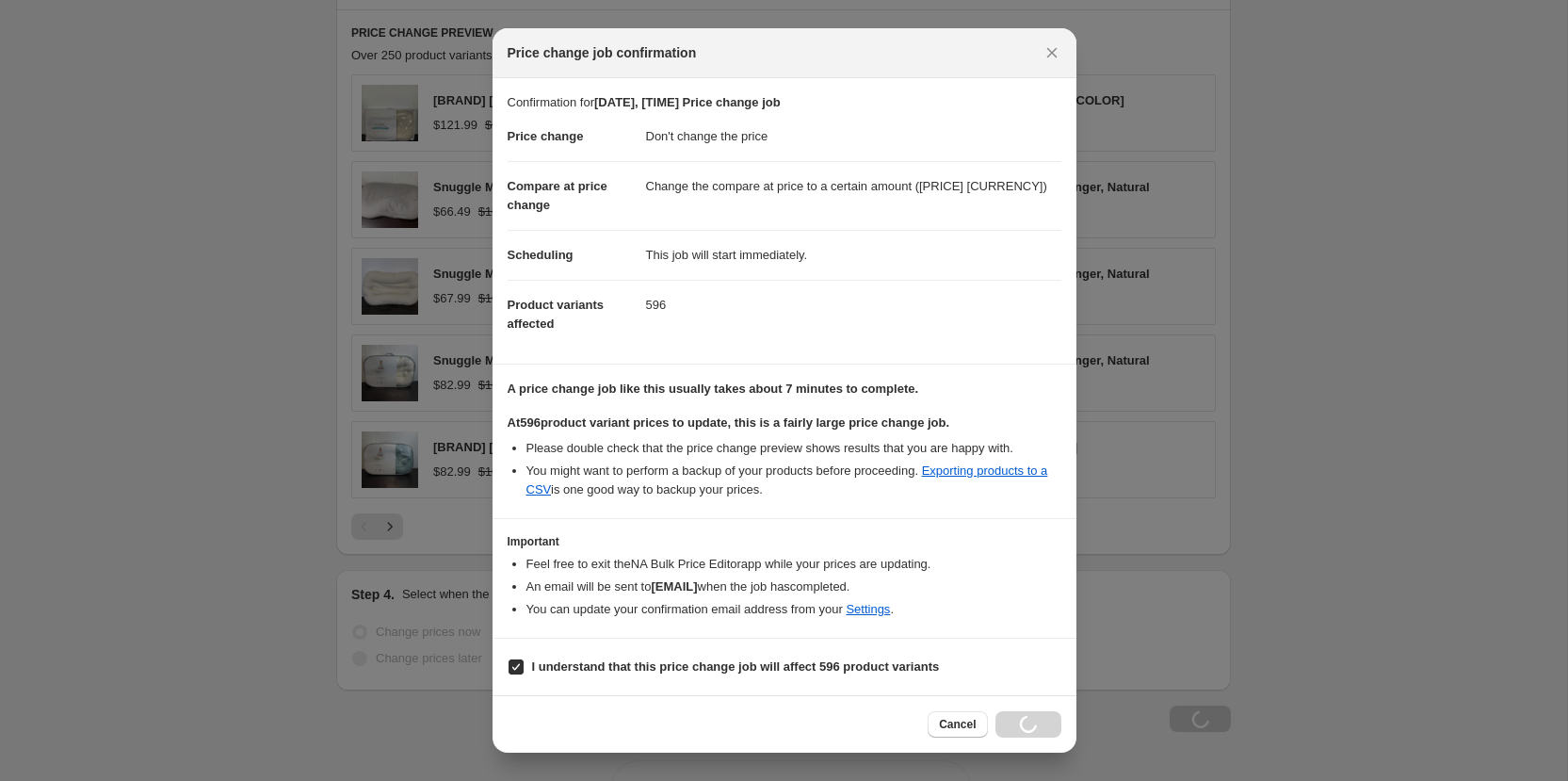 scroll, scrollTop: 1267, scrollLeft: 0, axis: vertical 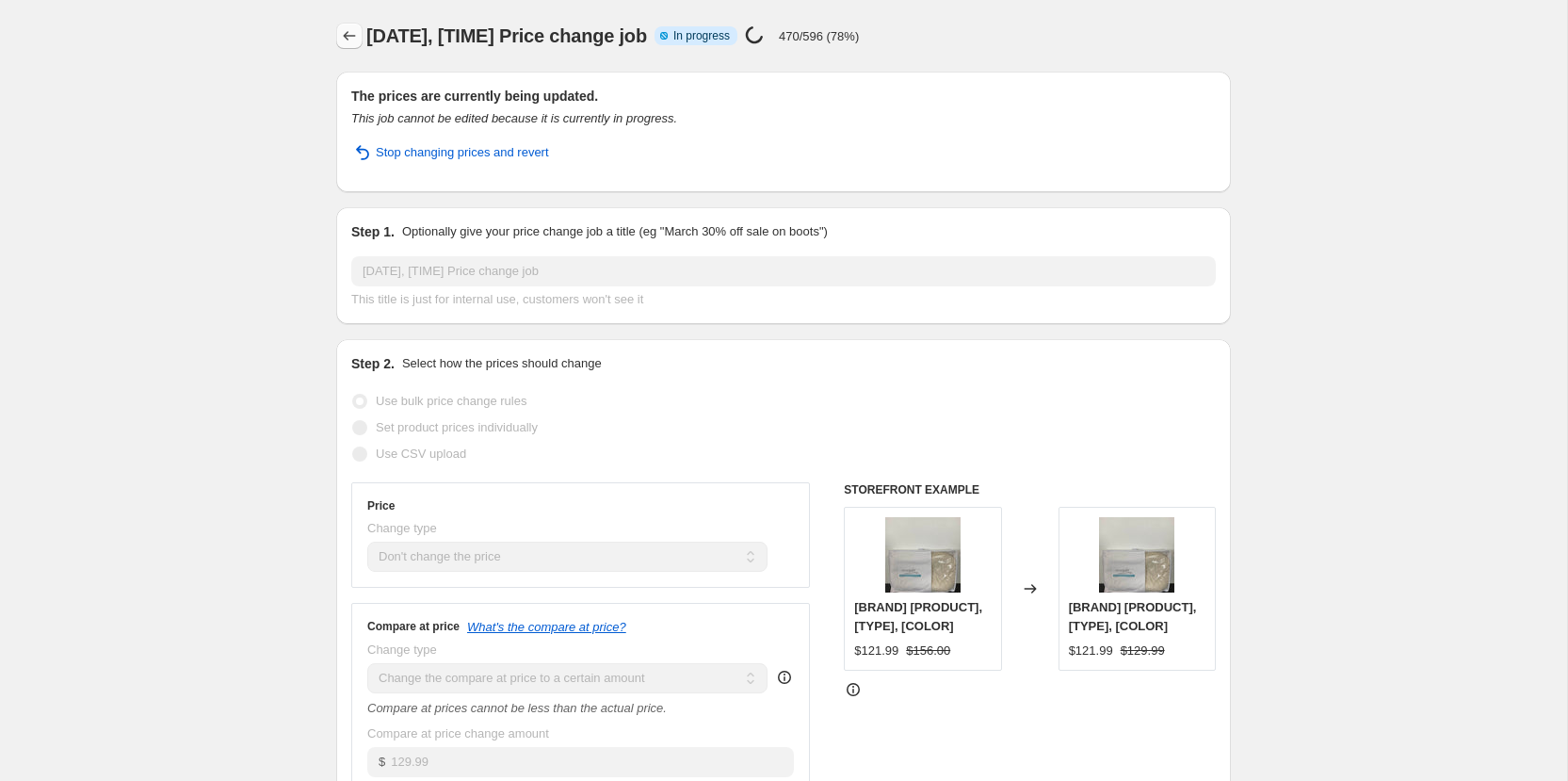 click 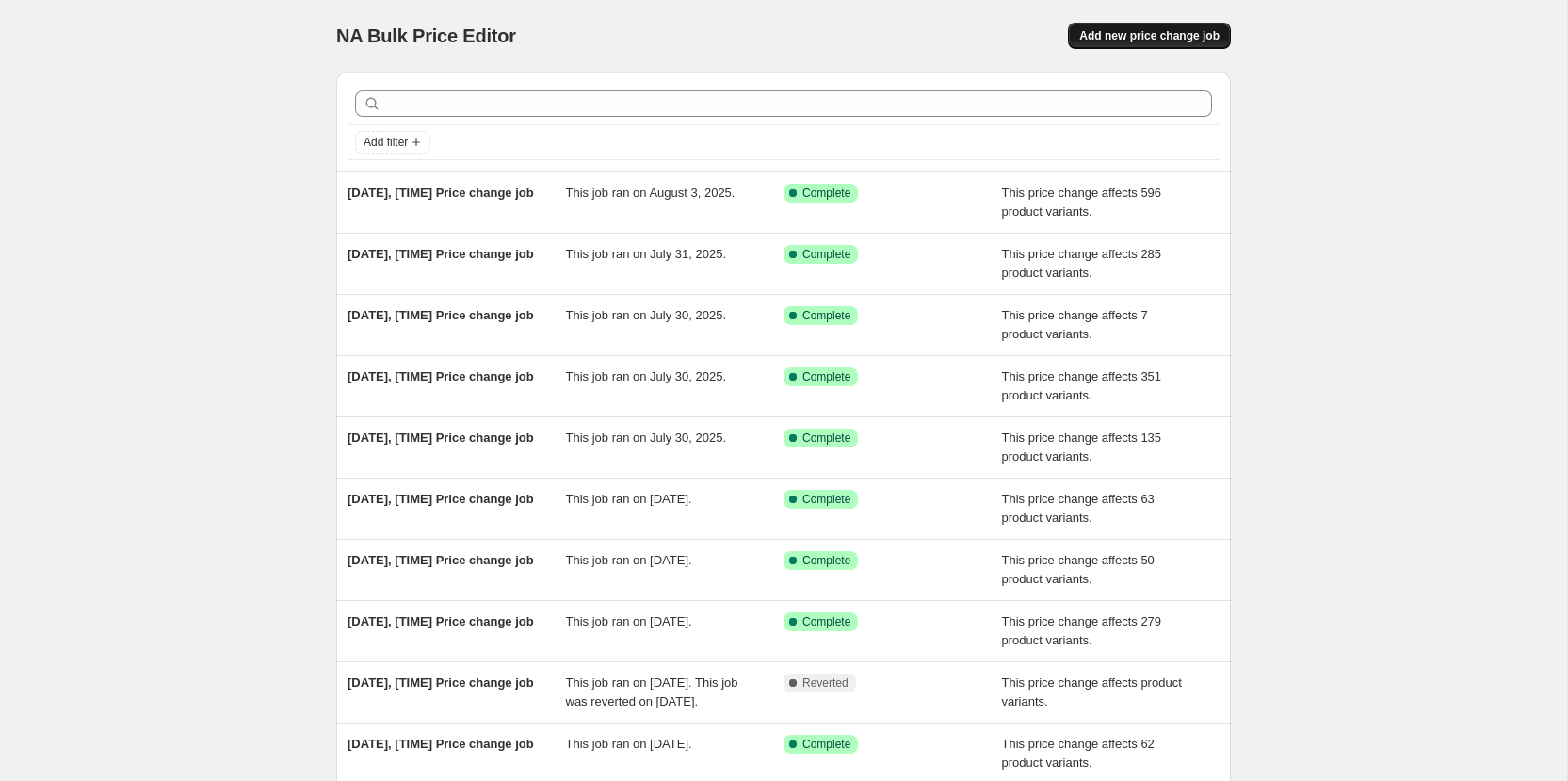 click on "Add new price change job" at bounding box center [1149, 36] 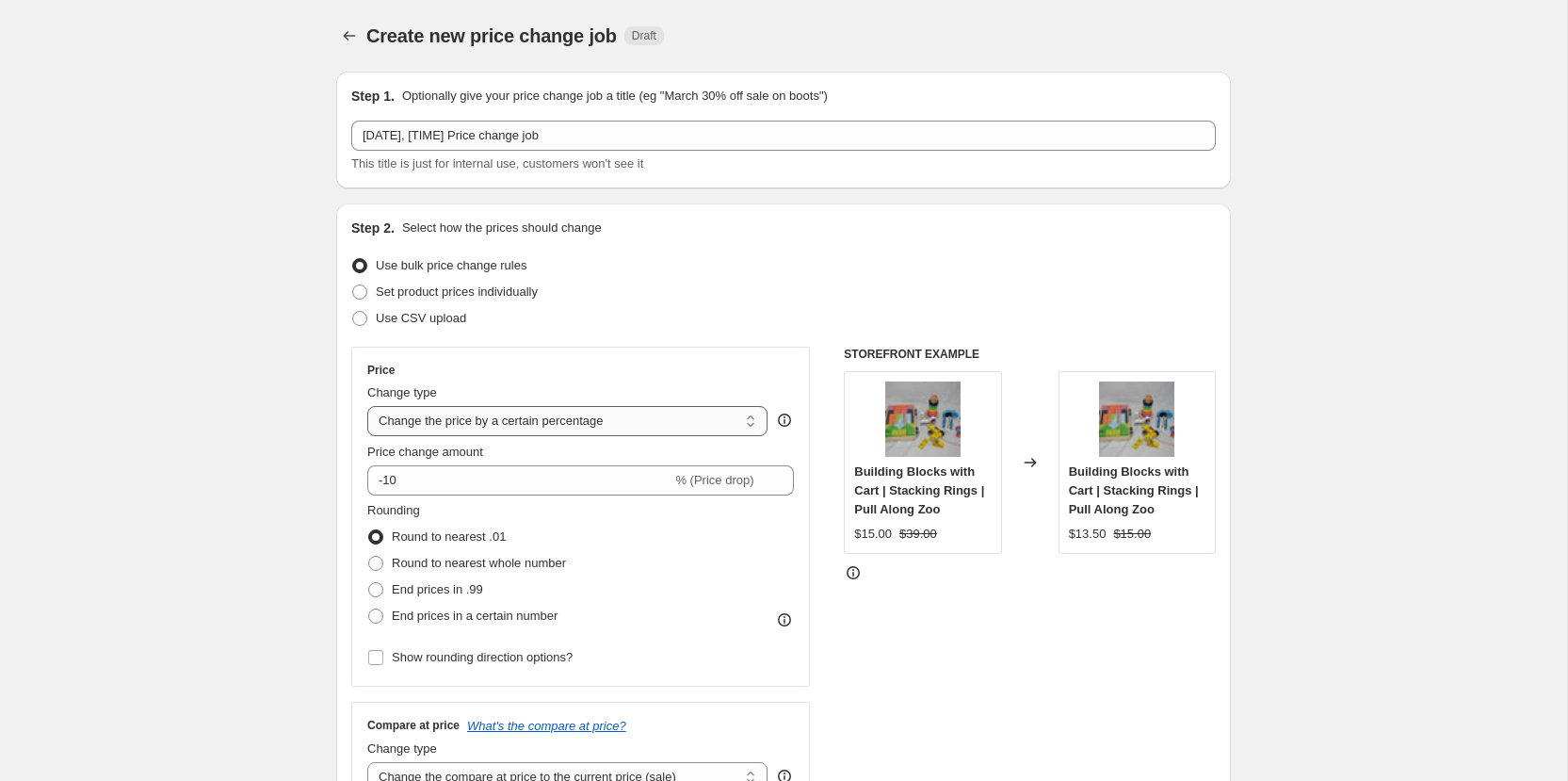 click on "Change the price to a certain amount Change the price by a certain amount Change the price by a certain percentage Change the price to the current compare at price (price before sale) Change the price by a certain amount relative to the compare at price Change the price by a certain percentage relative to the compare at price Don't change the price Change the price by a certain percentage relative to the cost per item Change price to certain cost margin" at bounding box center (567, 421) 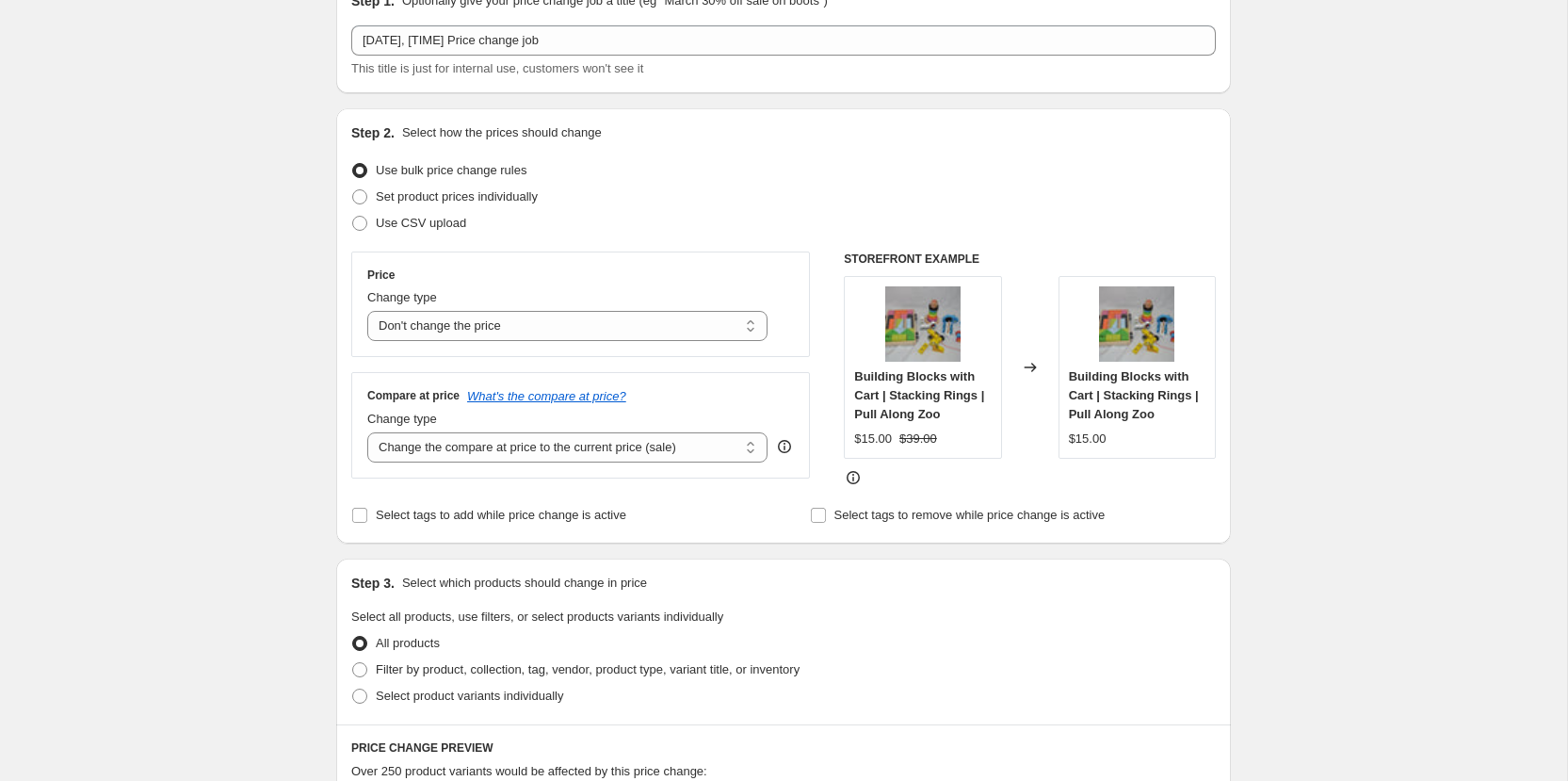 scroll, scrollTop: 102, scrollLeft: 0, axis: vertical 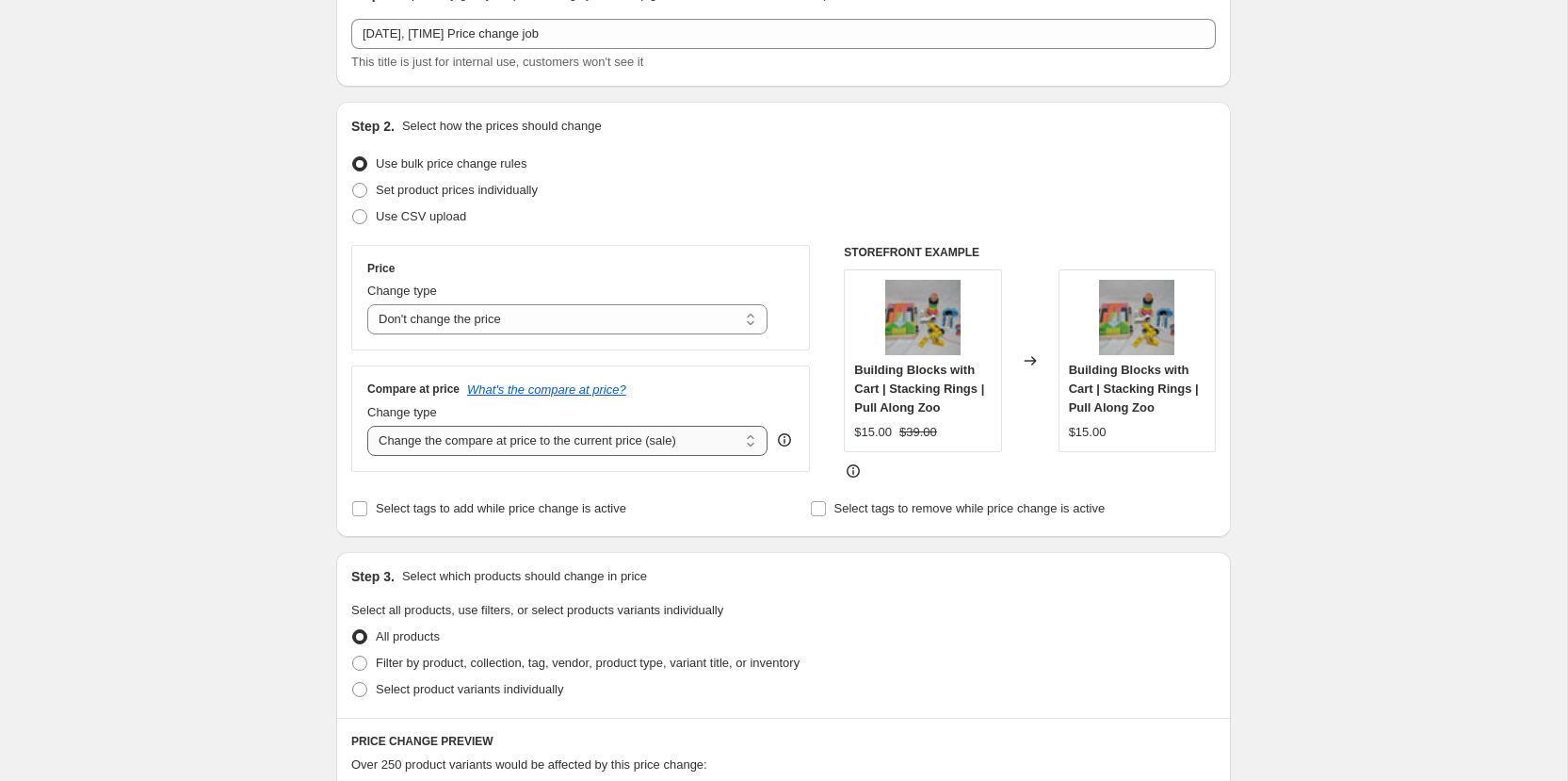 click on "Change the compare at price to the current price (sale) Change the compare at price to a certain amount Change the compare at price by a certain amount Change the compare at price by a certain percentage Change the compare at price by a certain amount relative to the actual price Change the compare at price by a certain percentage relative to the actual price Don't change the compare at price Remove the compare at price" at bounding box center (567, 441) 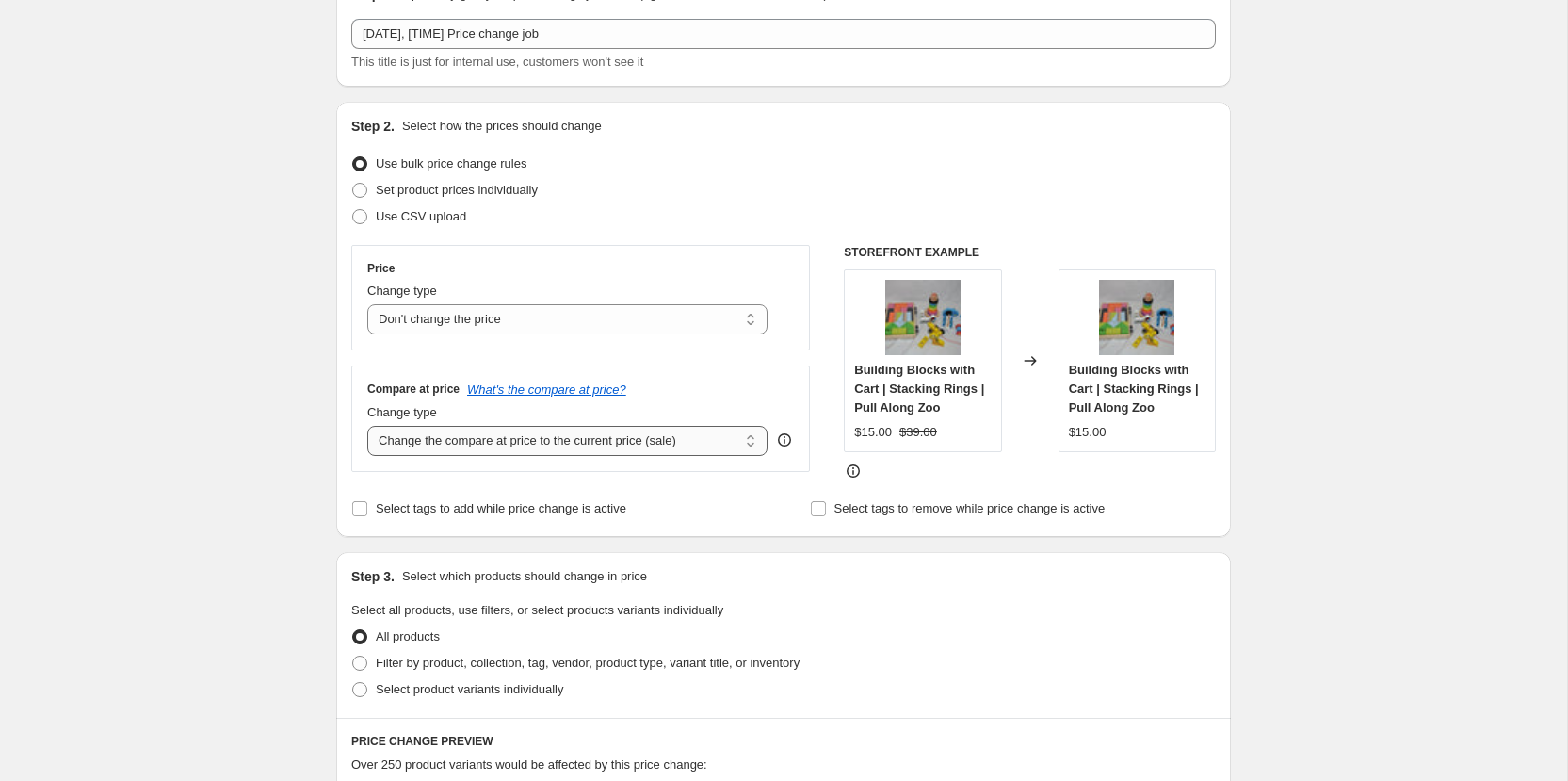 select on "to" 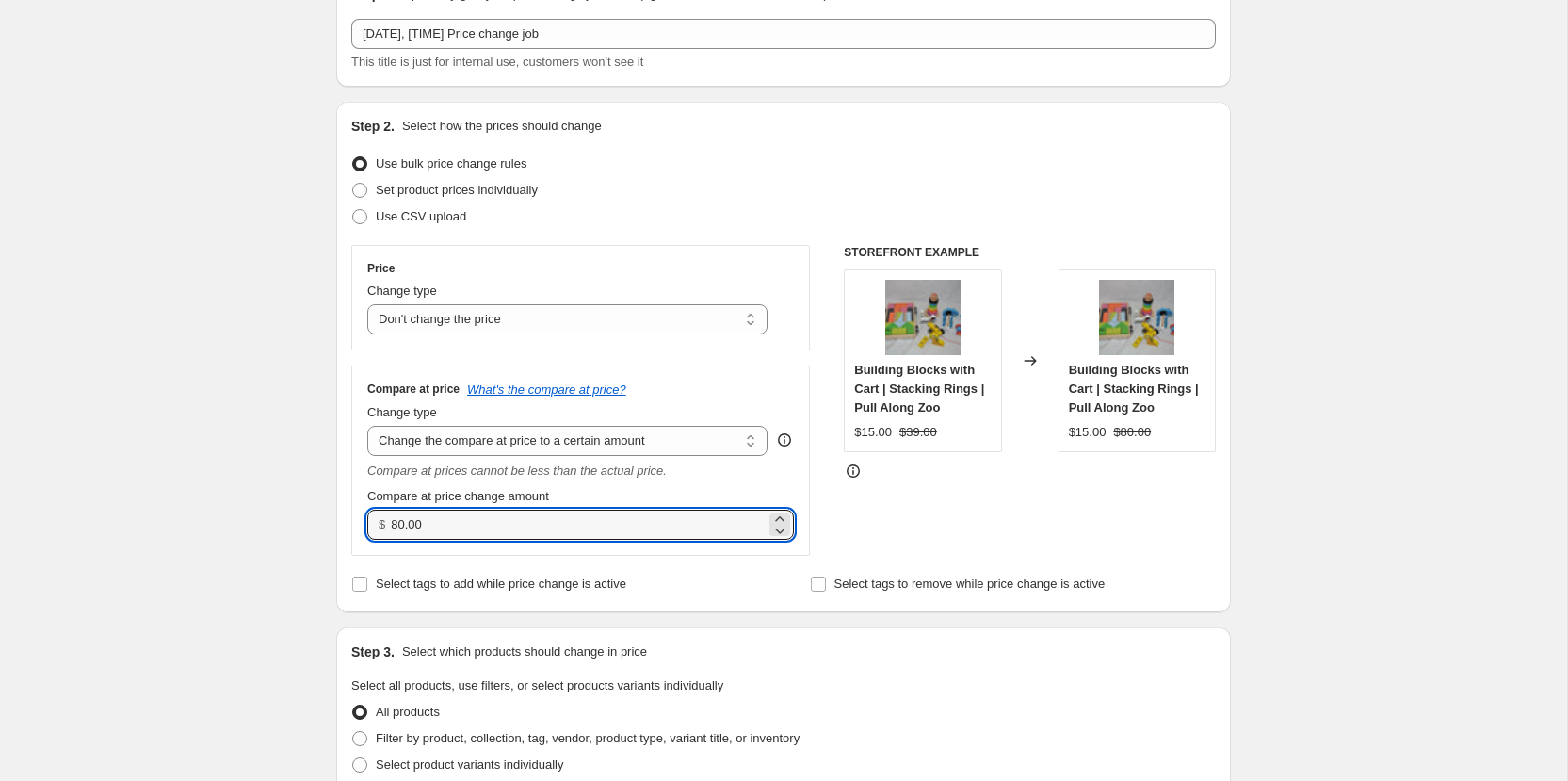 drag, startPoint x: 364, startPoint y: 525, endPoint x: 303, endPoint y: 524, distance: 61.0082 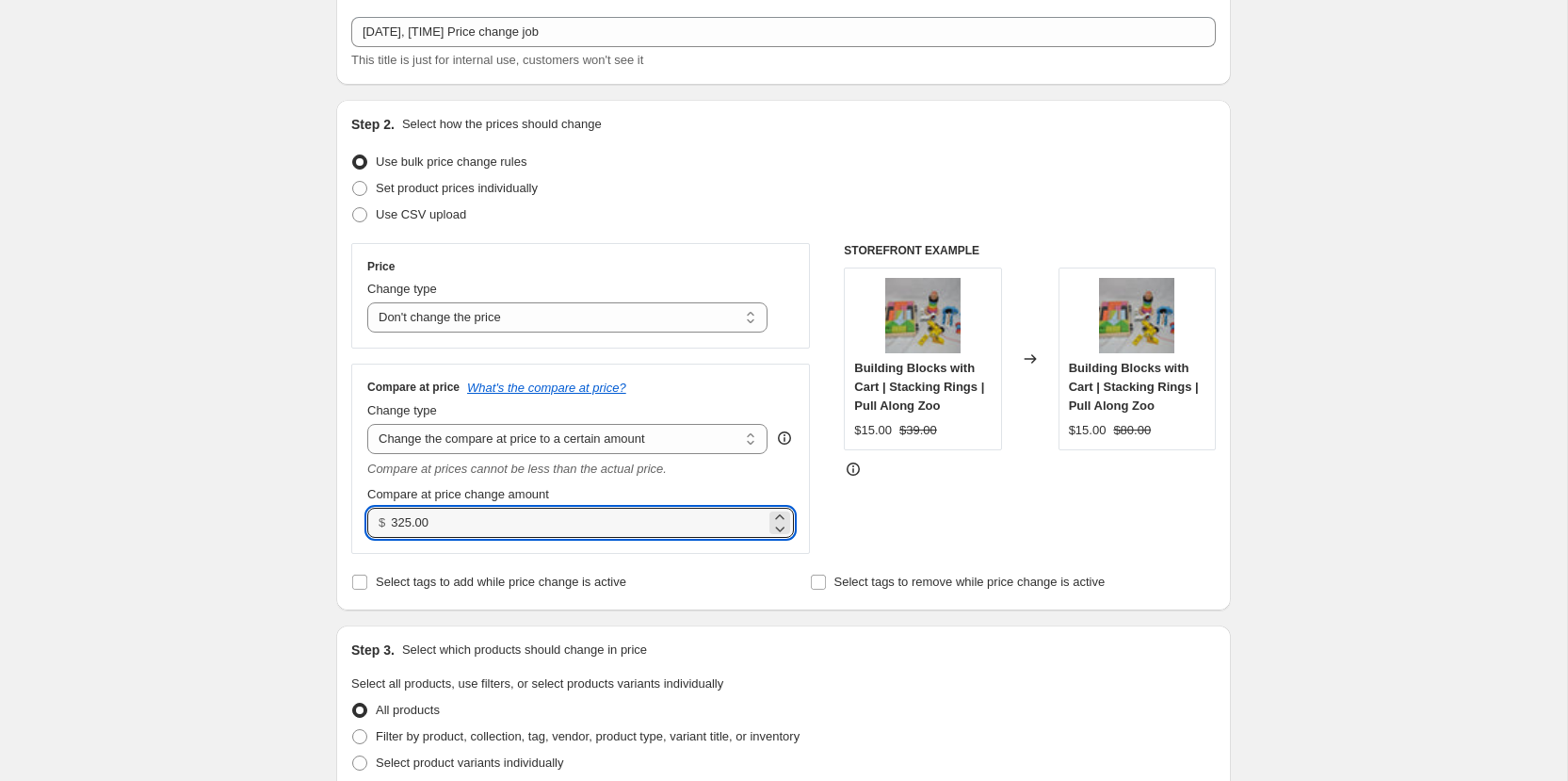 type on "325.00" 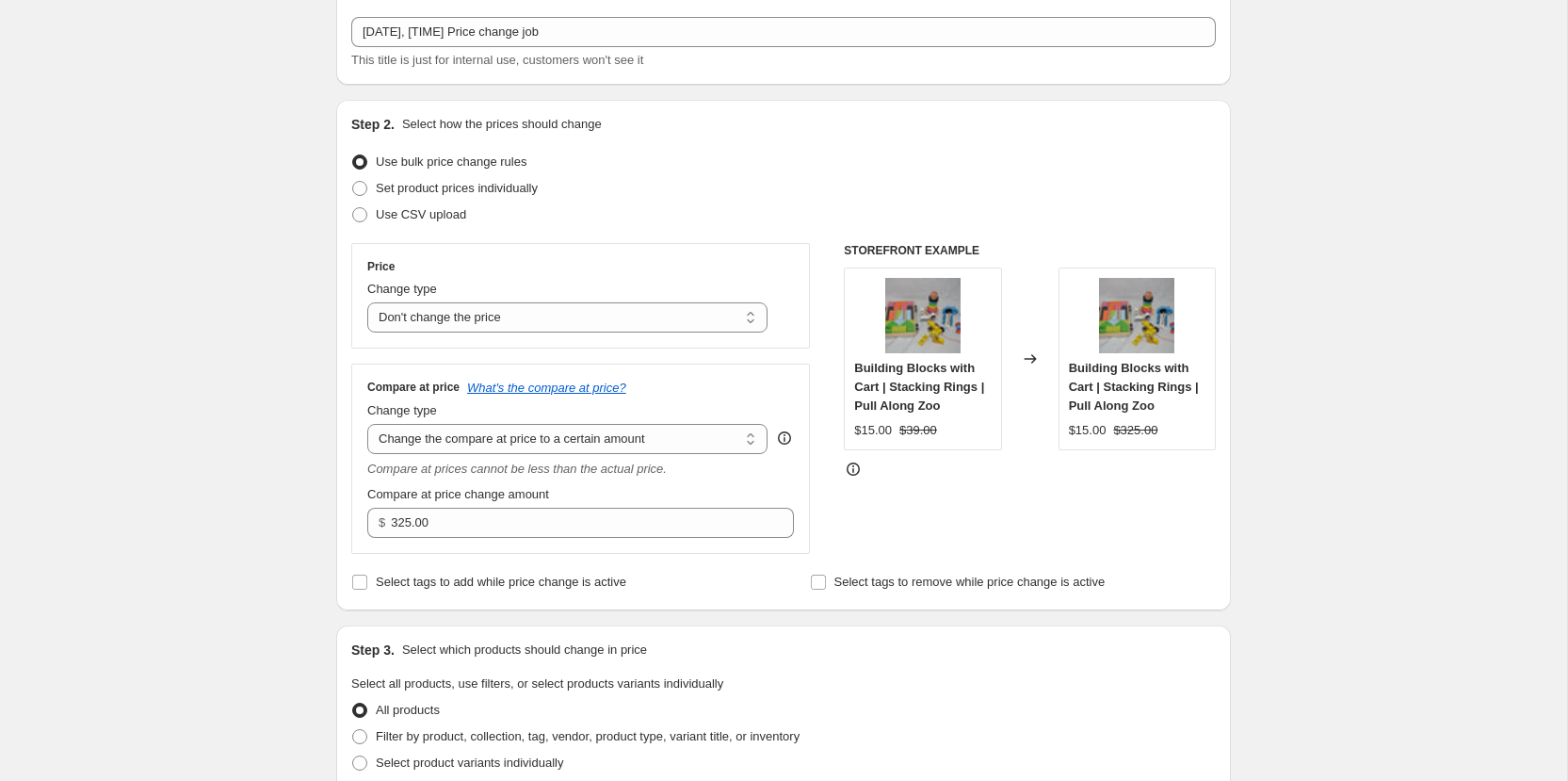 click on "STOREFRONT EXAMPLE Building Blocks with Cart | Stacking Rings | Pull Along Zoo $15.00 $39.00 Changed to Building Blocks with Cart | Stacking Rings | Pull Along Zoo $15.00 $325.00" at bounding box center [1029, 399] 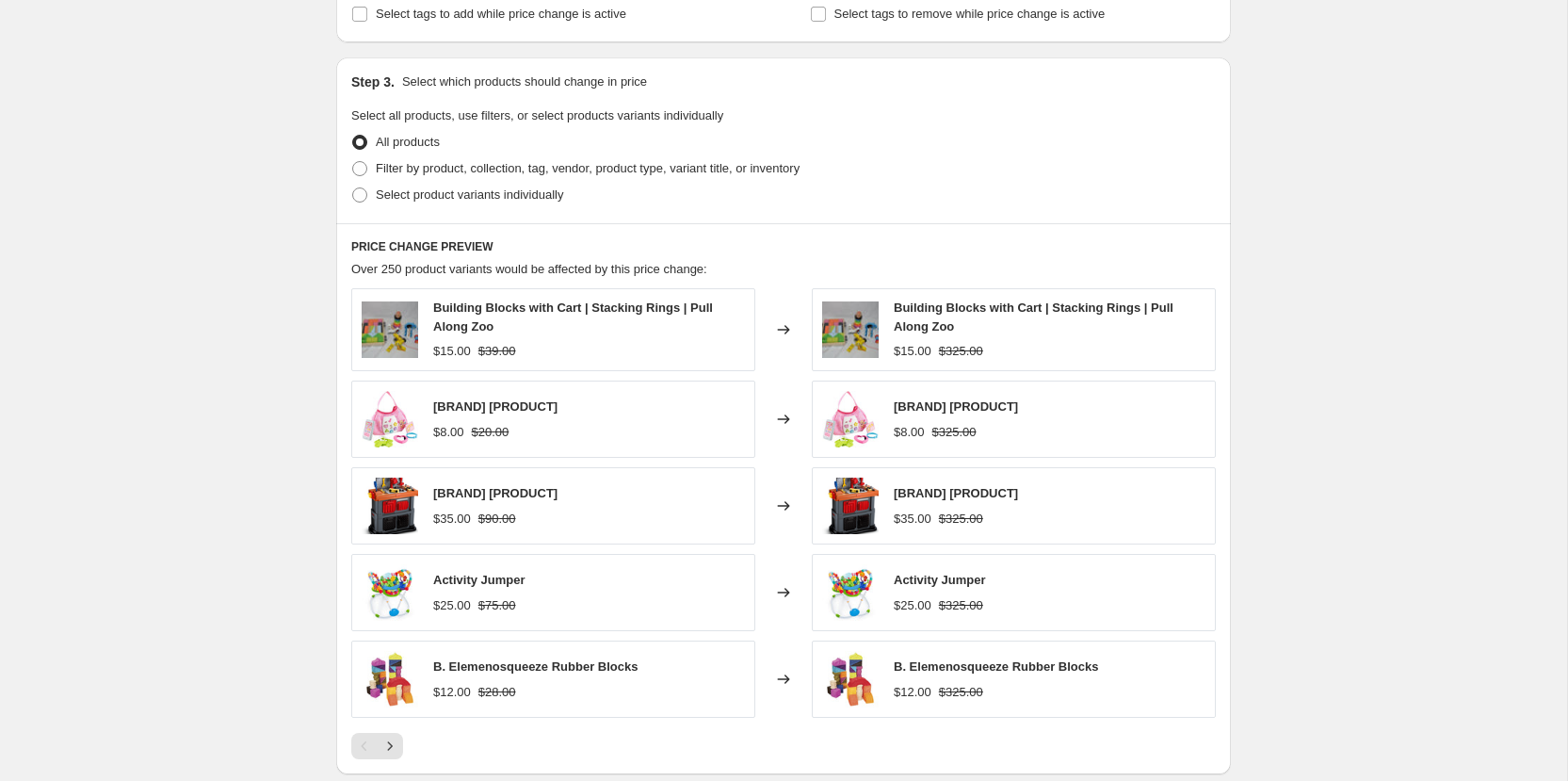 scroll, scrollTop: 674, scrollLeft: 0, axis: vertical 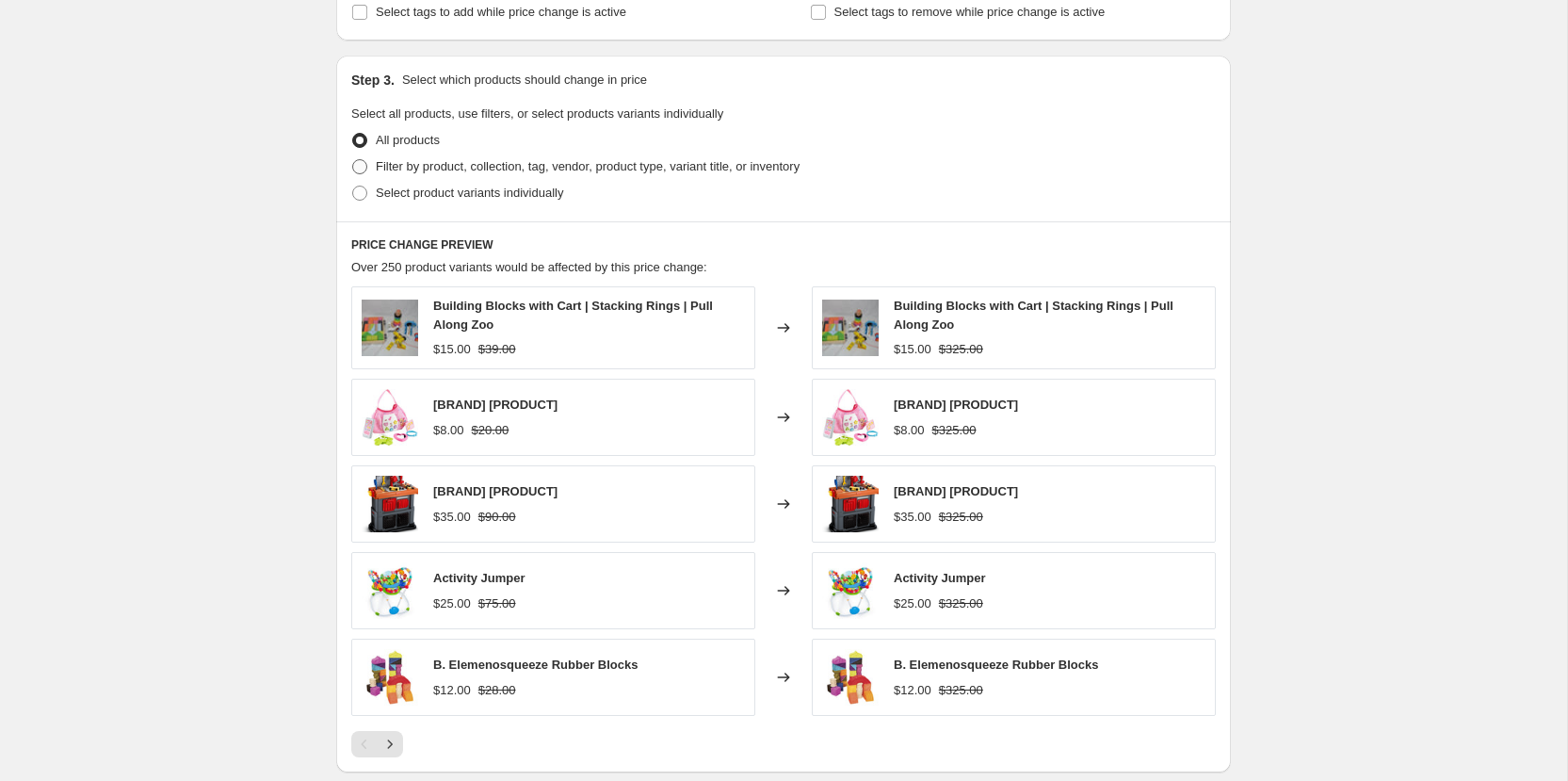click at bounding box center [360, 167] 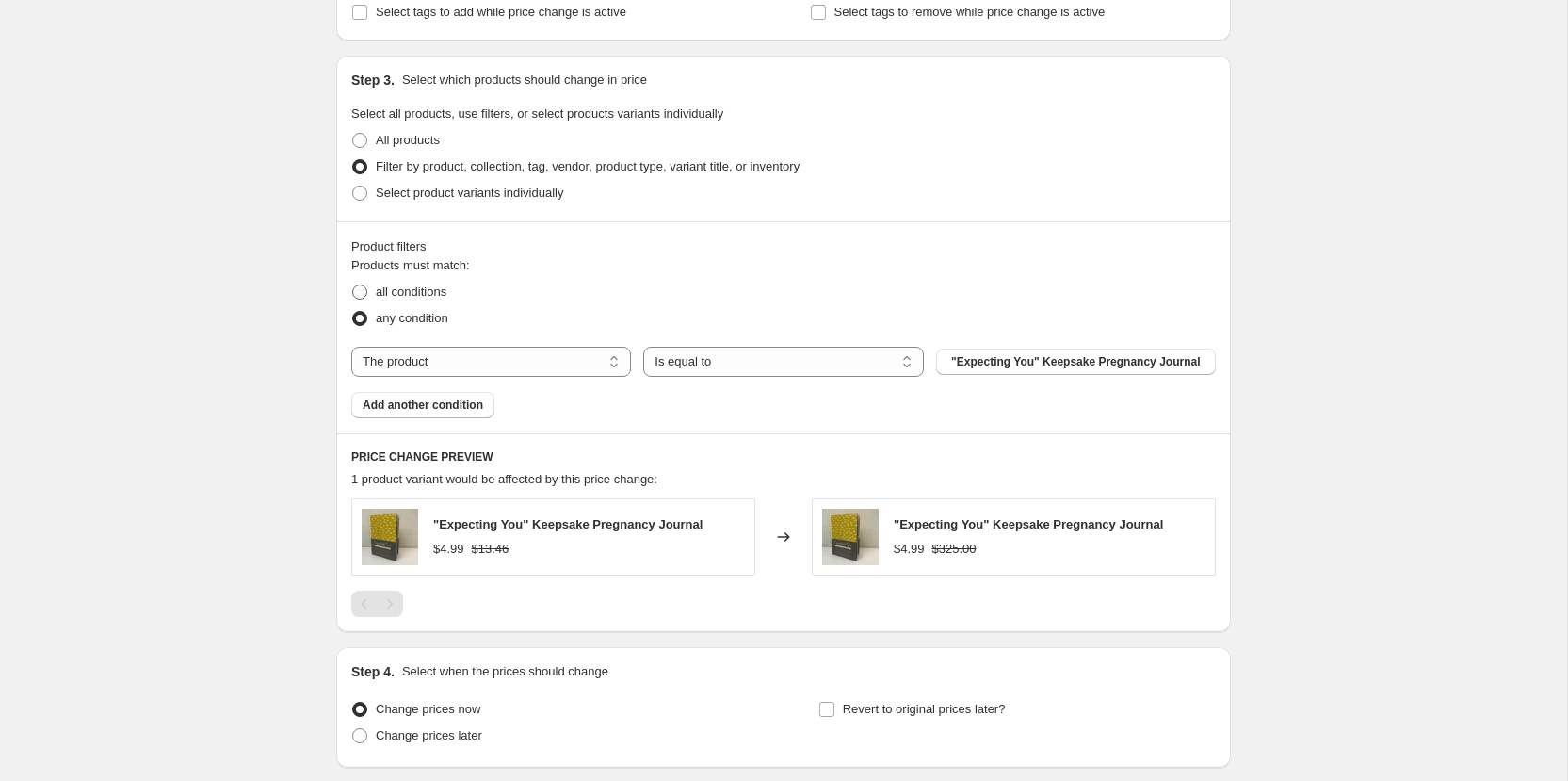 click at bounding box center (360, 292) 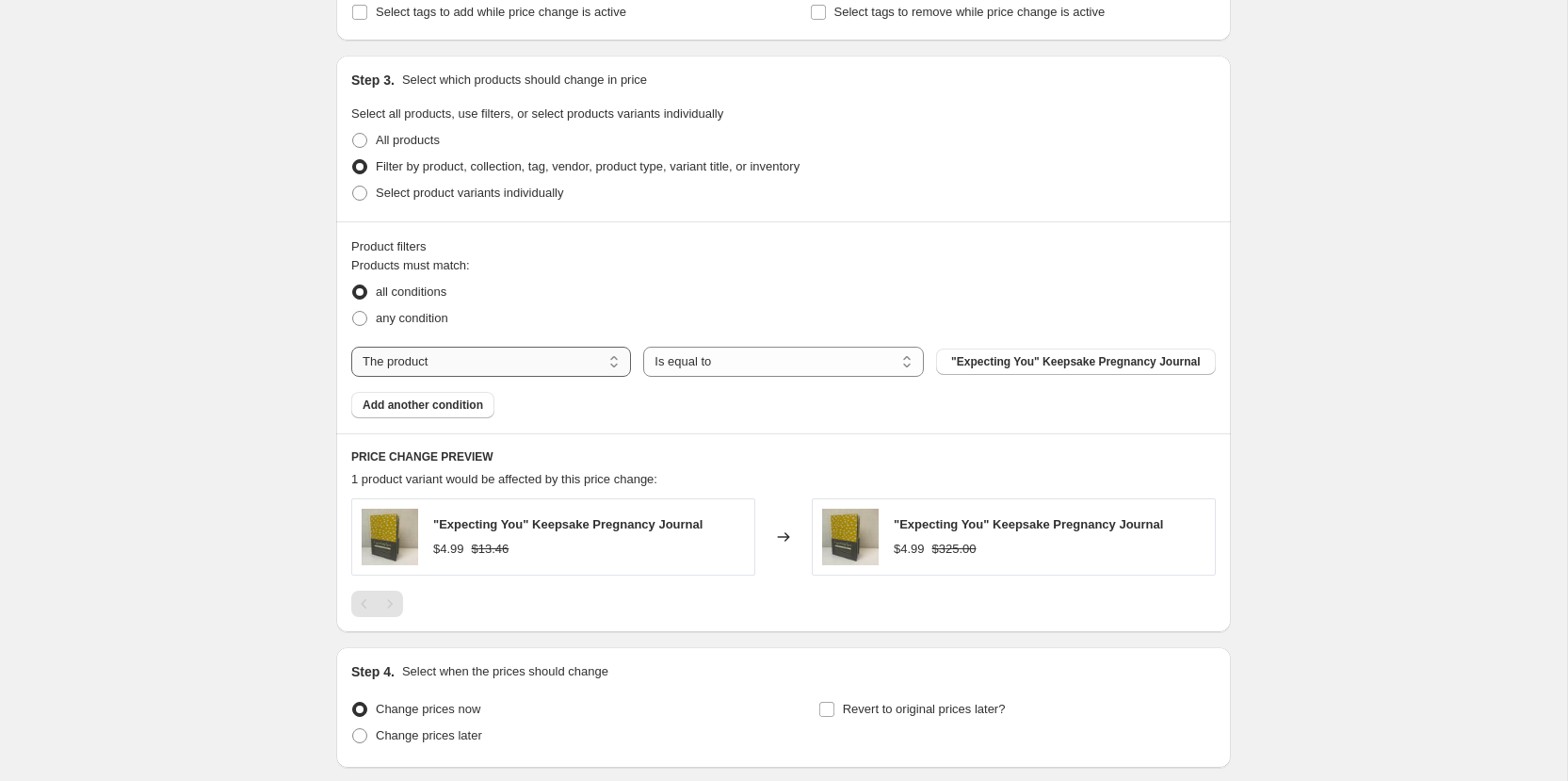 click on "The product The product's collection The product's tag The product's vendor The product's type The product's status The variant's title Inventory quantity" at bounding box center (491, 362) 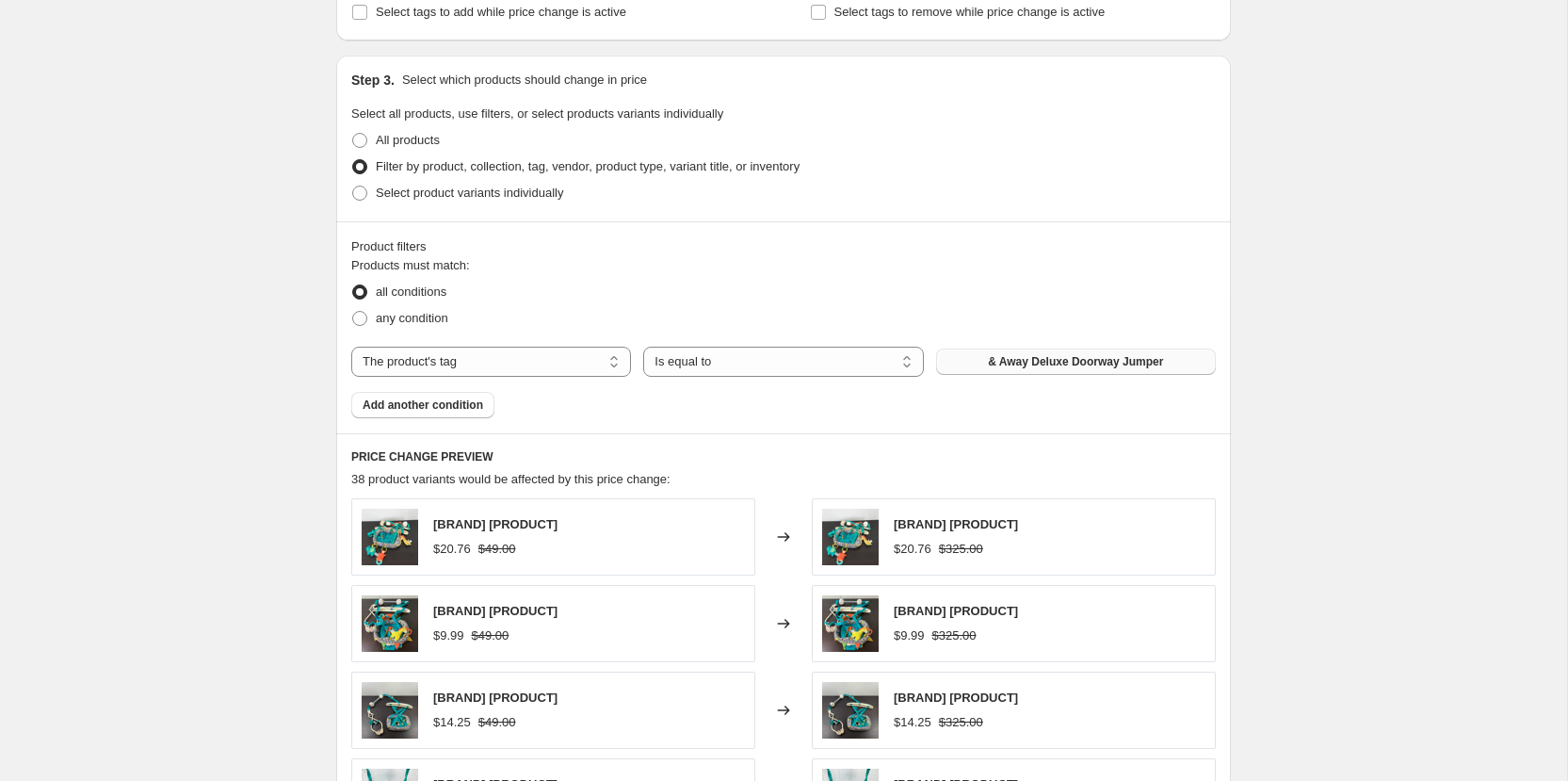 click on "& Away Deluxe Doorway Jumper" at bounding box center (1075, 362) 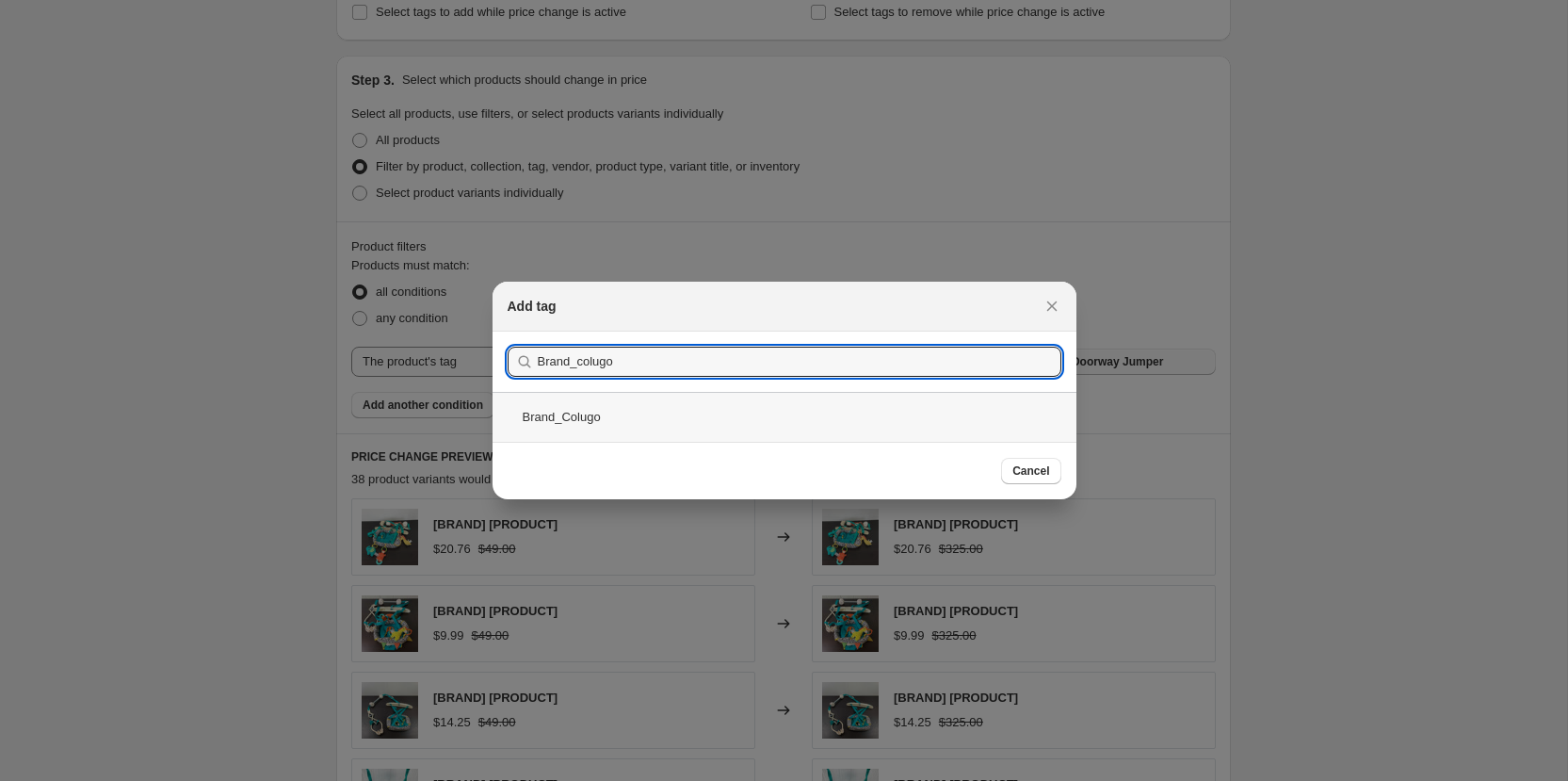 type on "Brand_colugo" 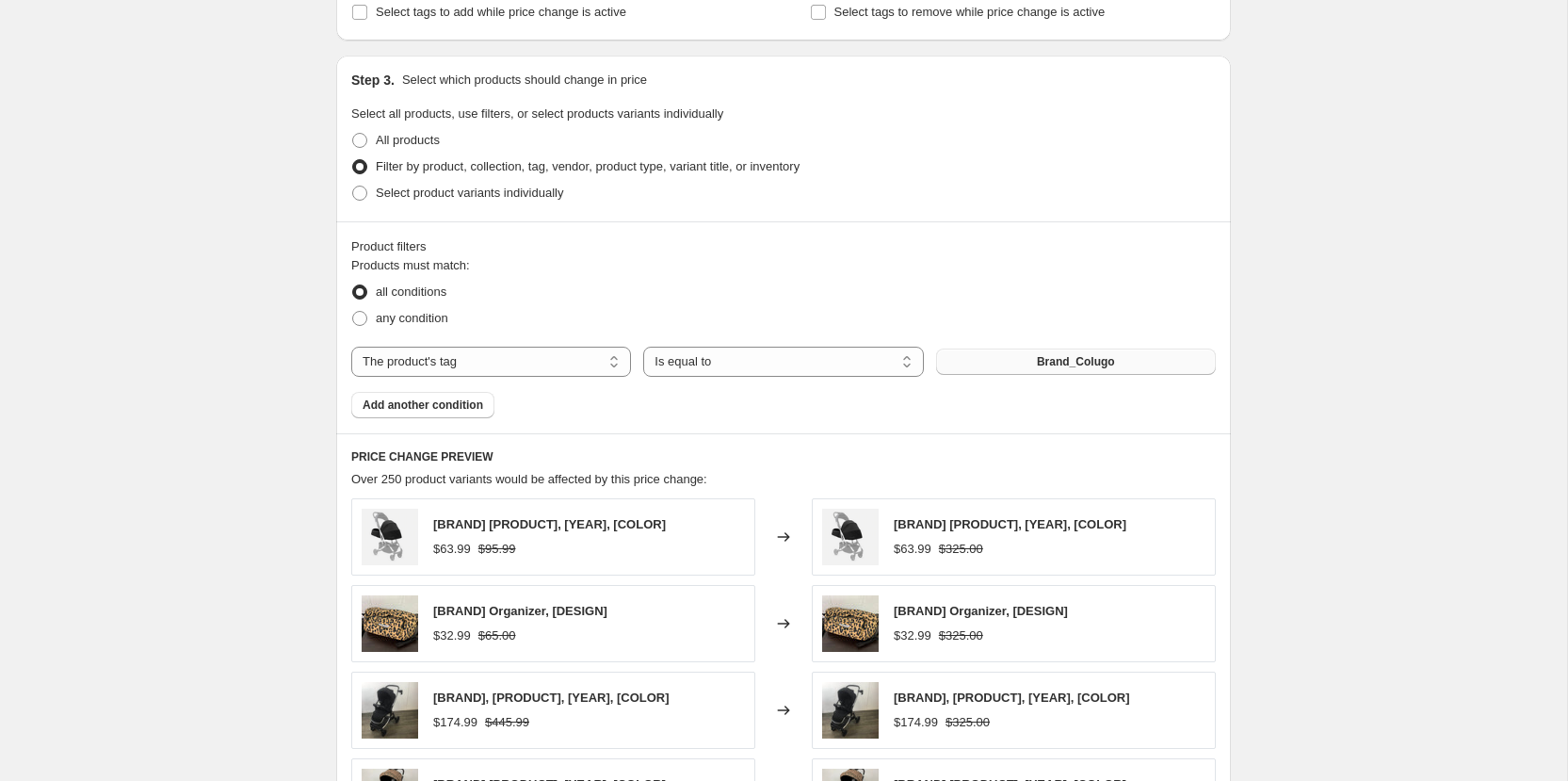 click on "Add another condition" at bounding box center (423, 405) 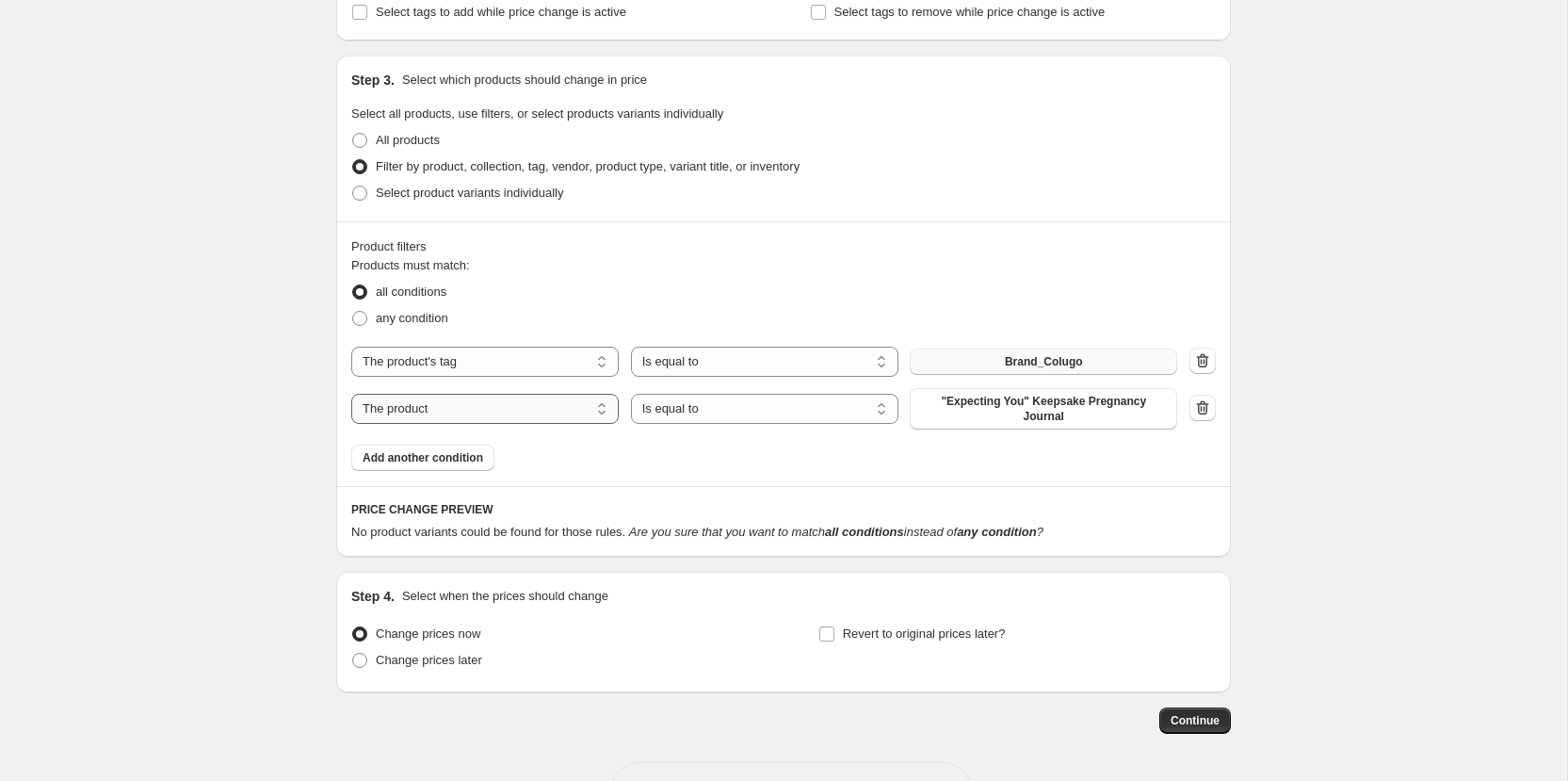 click on "The product The product's collection The product's tag The product's vendor The product's type The product's status The variant's title Inventory quantity" at bounding box center [485, 409] 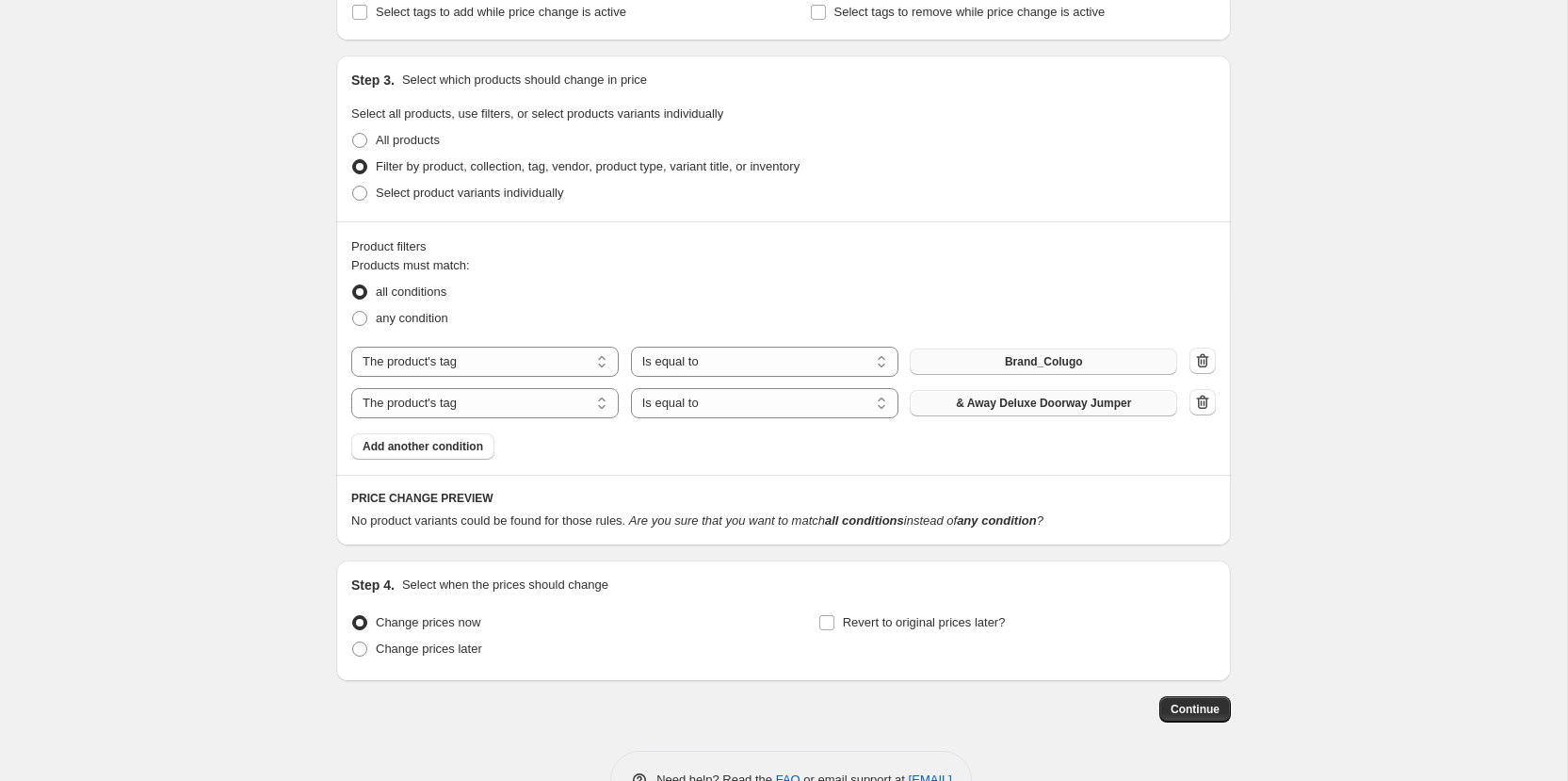 click on "& Away Deluxe Doorway Jumper" at bounding box center (1043, 403) 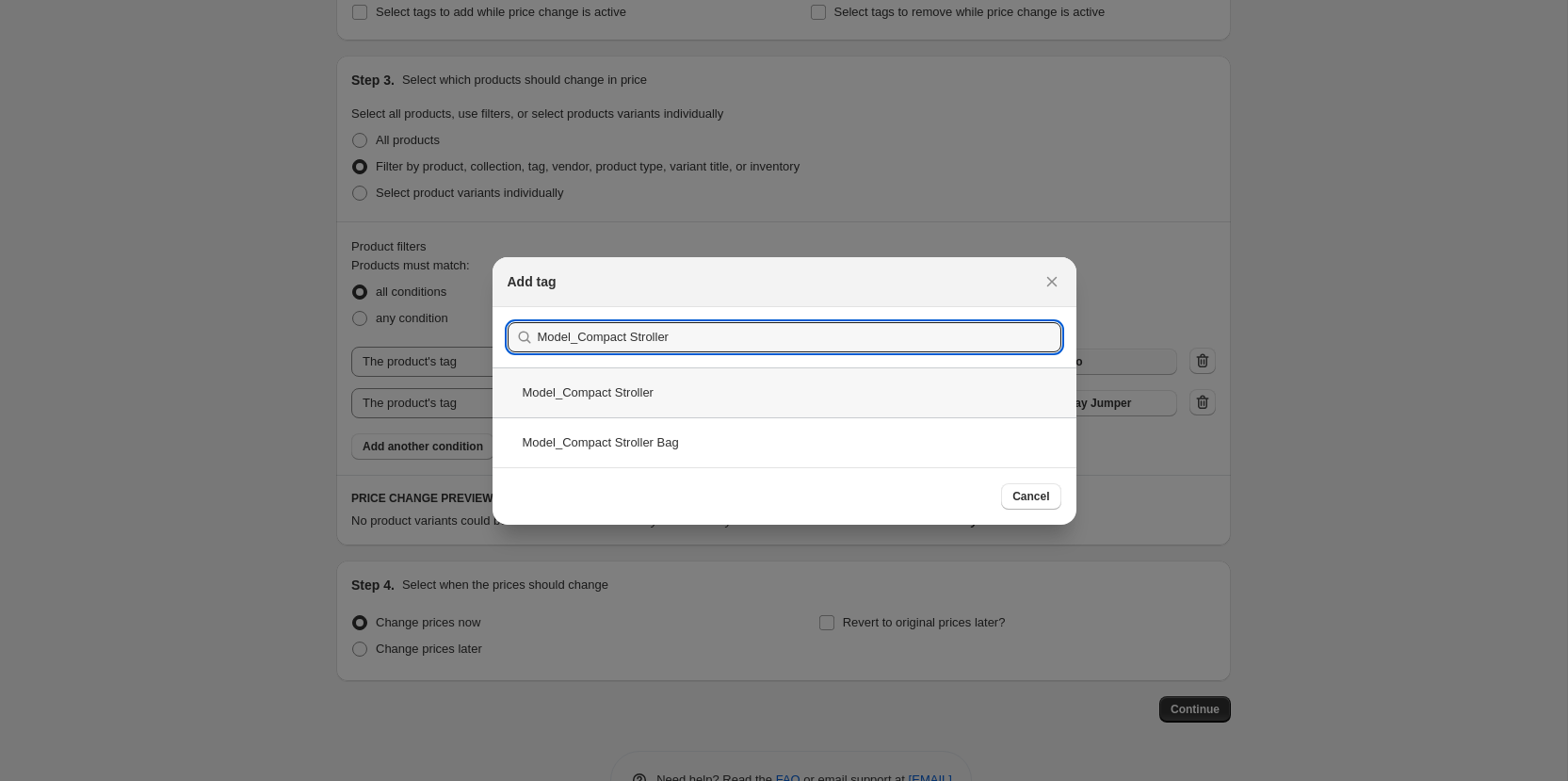type on "Model_Compact Stroller" 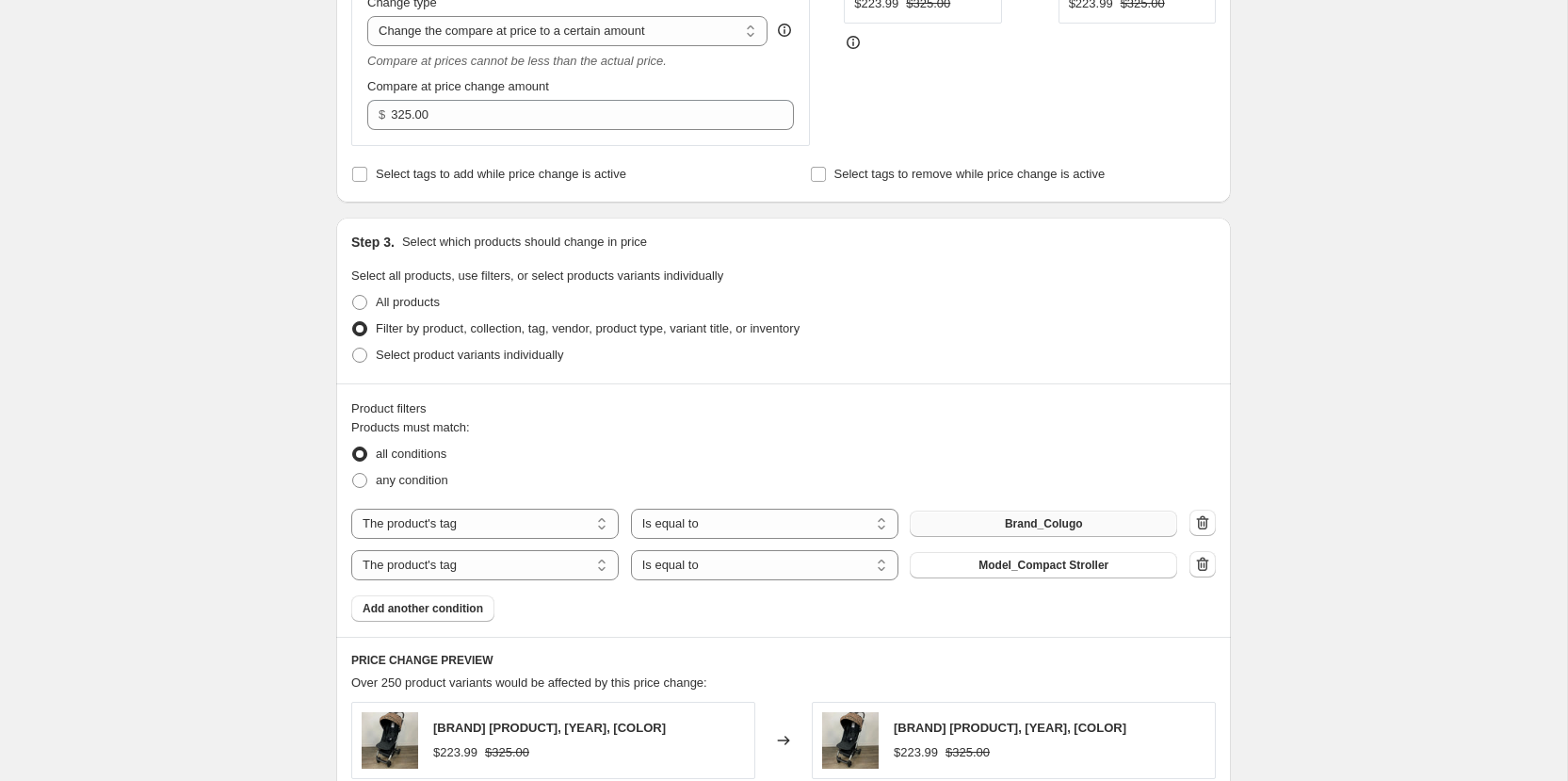scroll, scrollTop: 509, scrollLeft: 0, axis: vertical 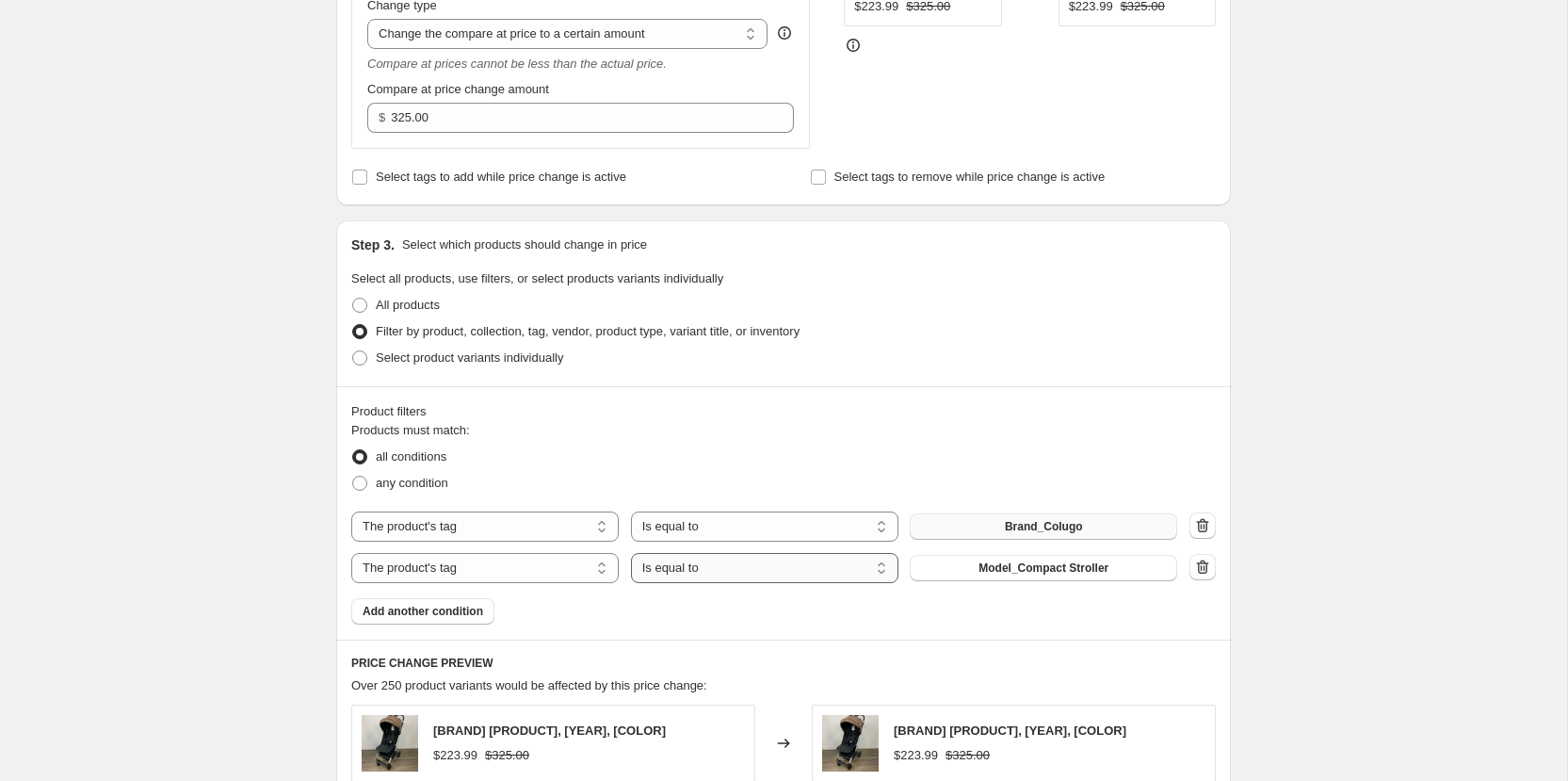click on "Is equal to Is not equal to" at bounding box center (765, 568) 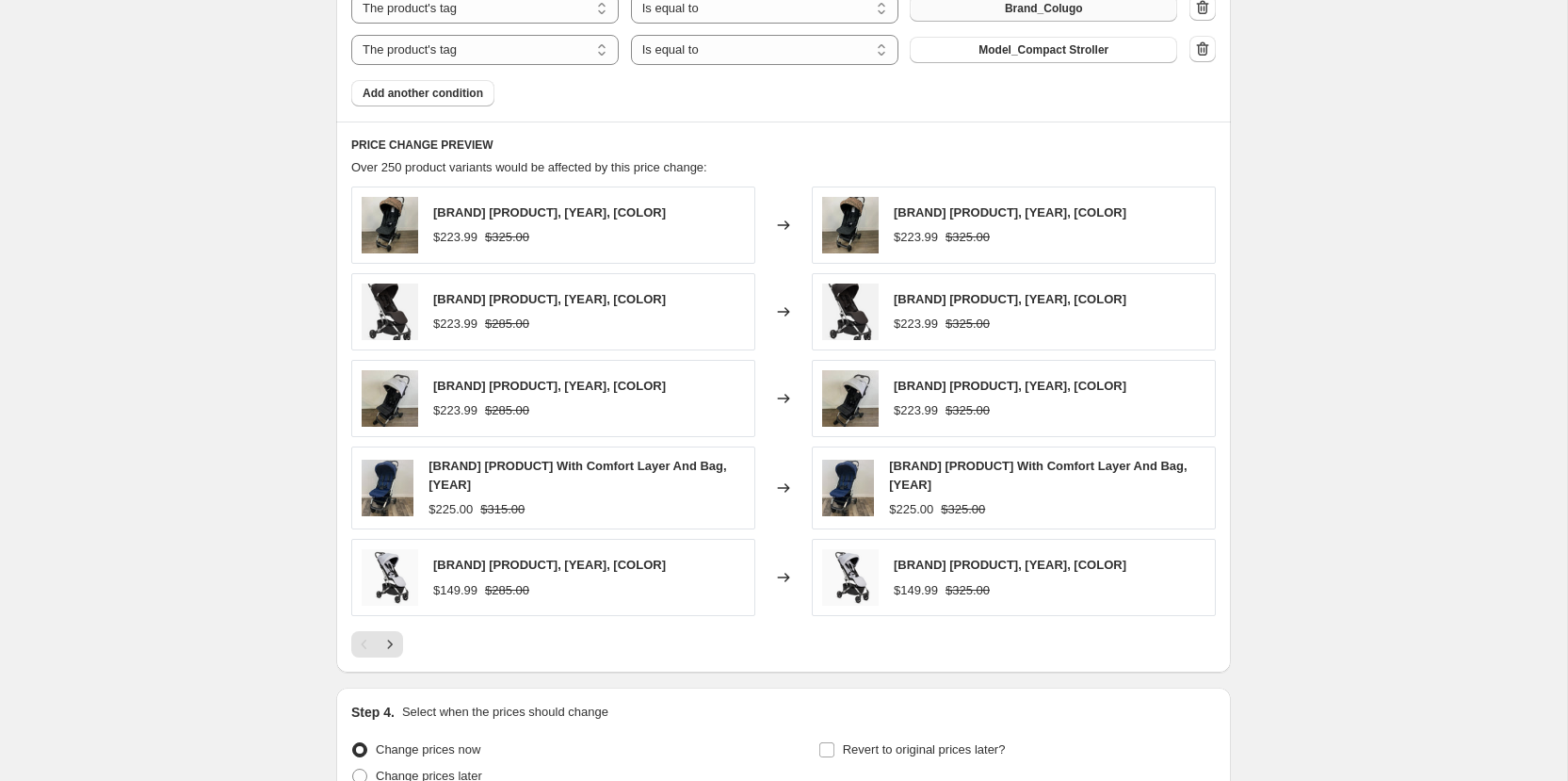 scroll, scrollTop: 1203, scrollLeft: 0, axis: vertical 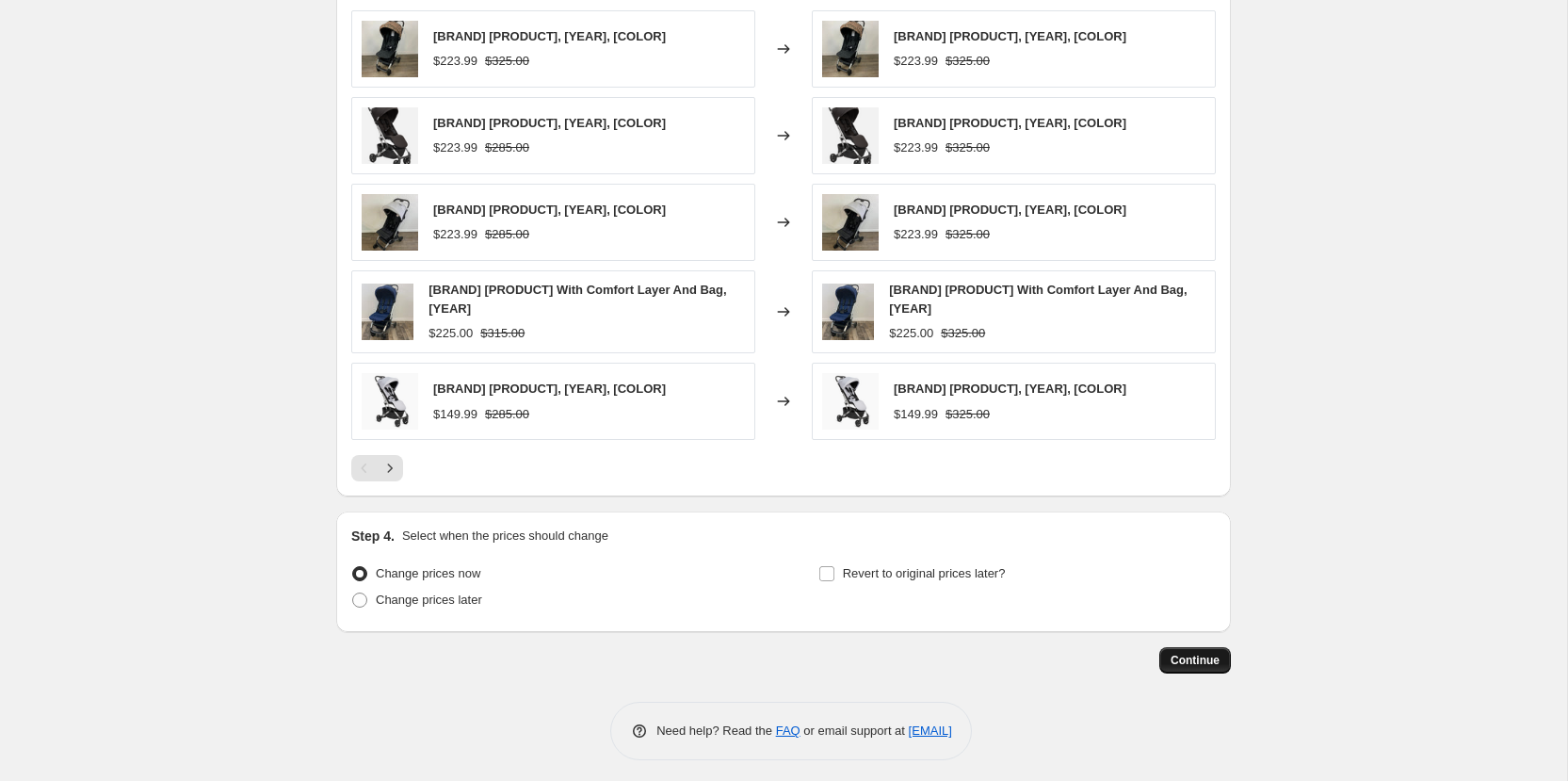 click on "Continue" at bounding box center [1195, 660] 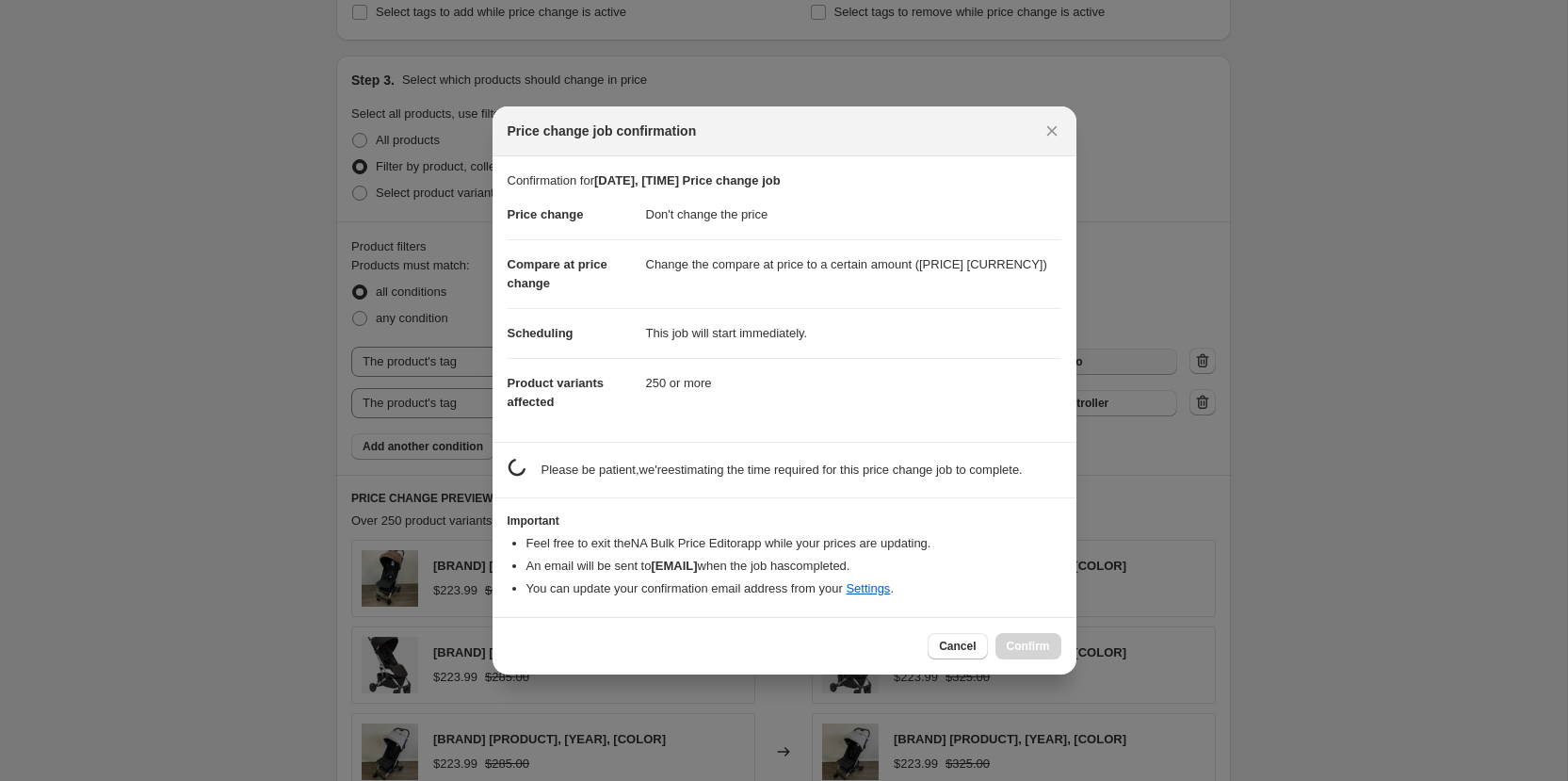scroll, scrollTop: 0, scrollLeft: 0, axis: both 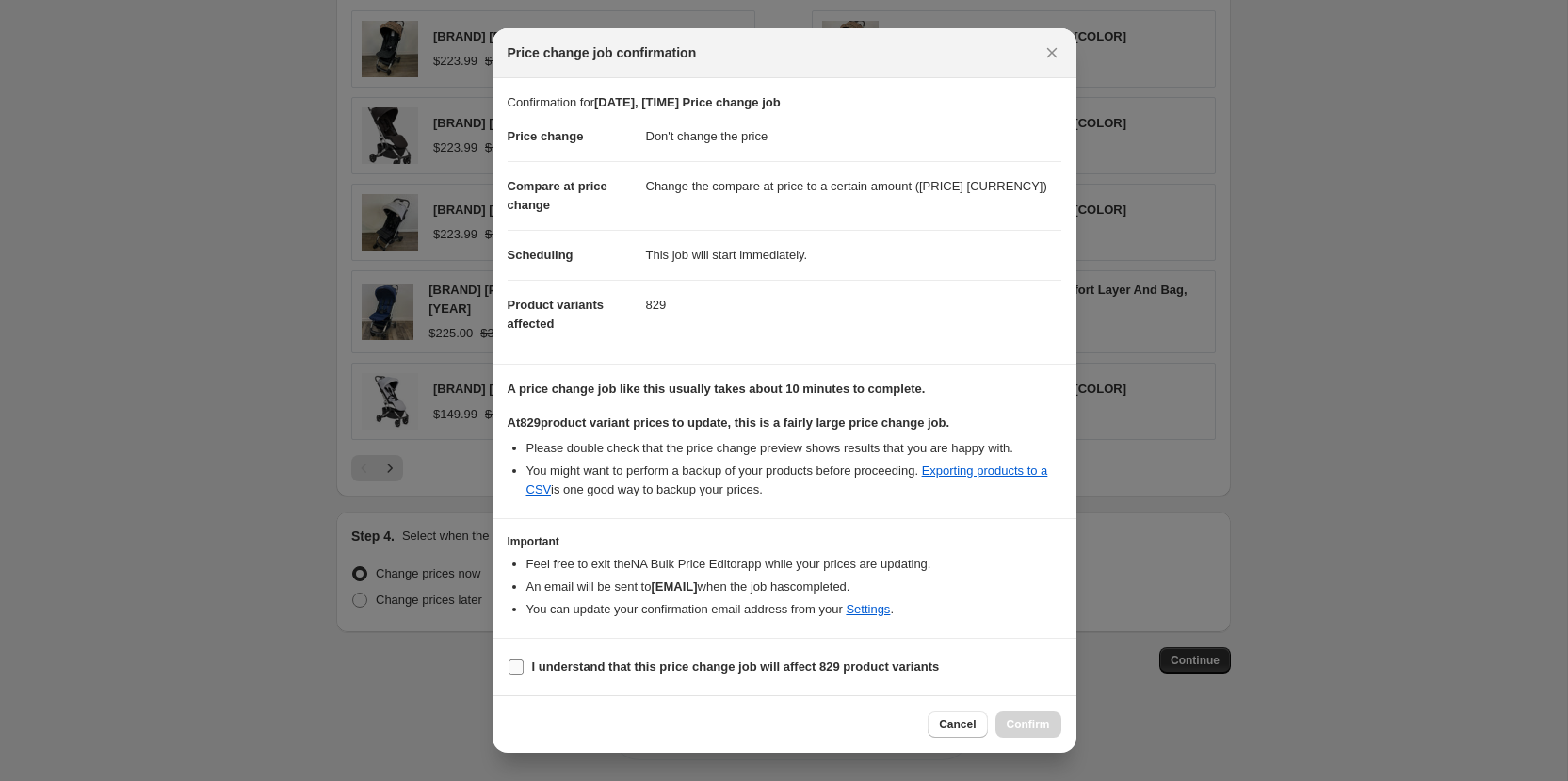 click on "I understand that this price change job will affect 829 product variants" at bounding box center [516, 667] 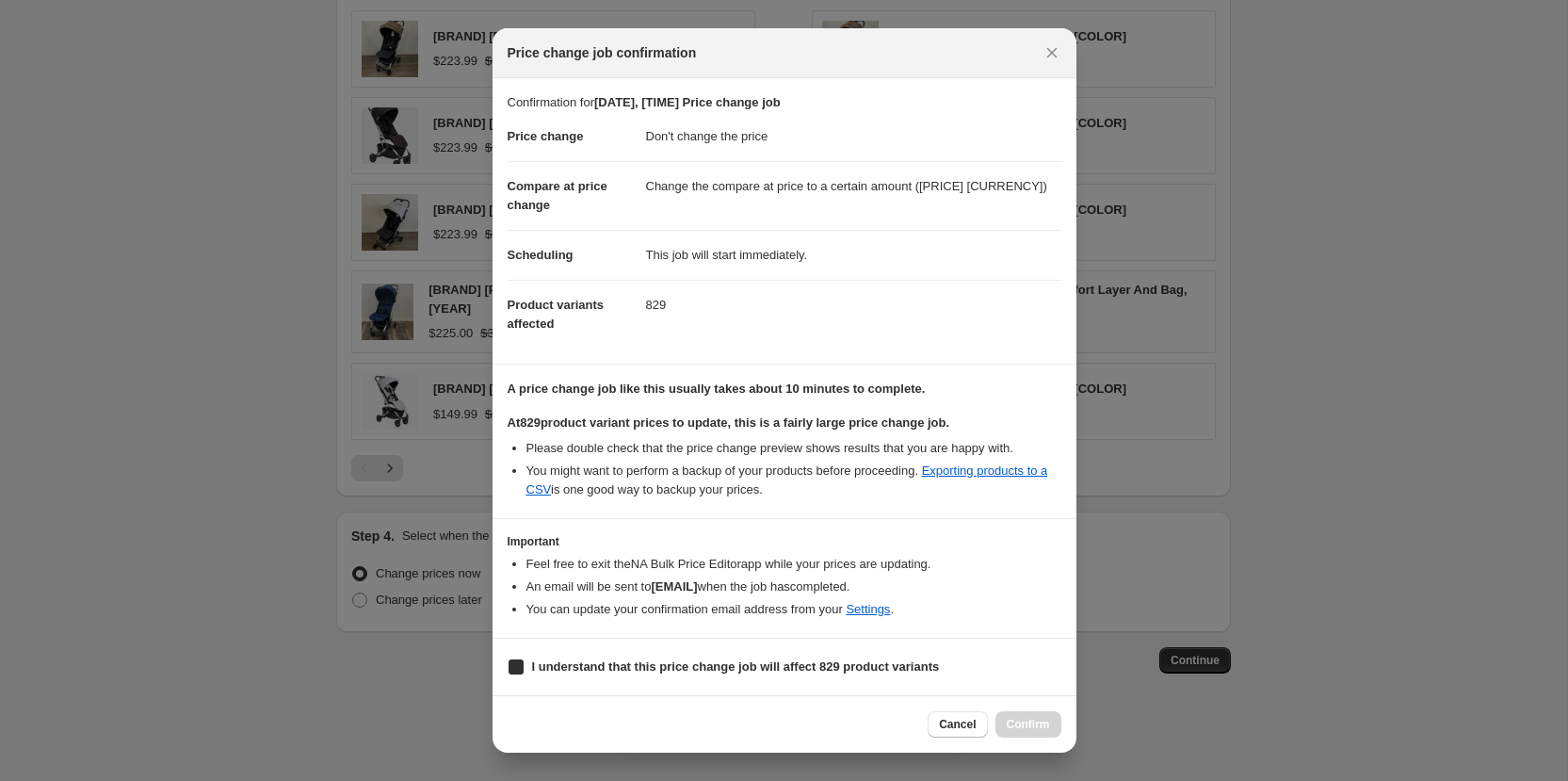 checkbox on "true" 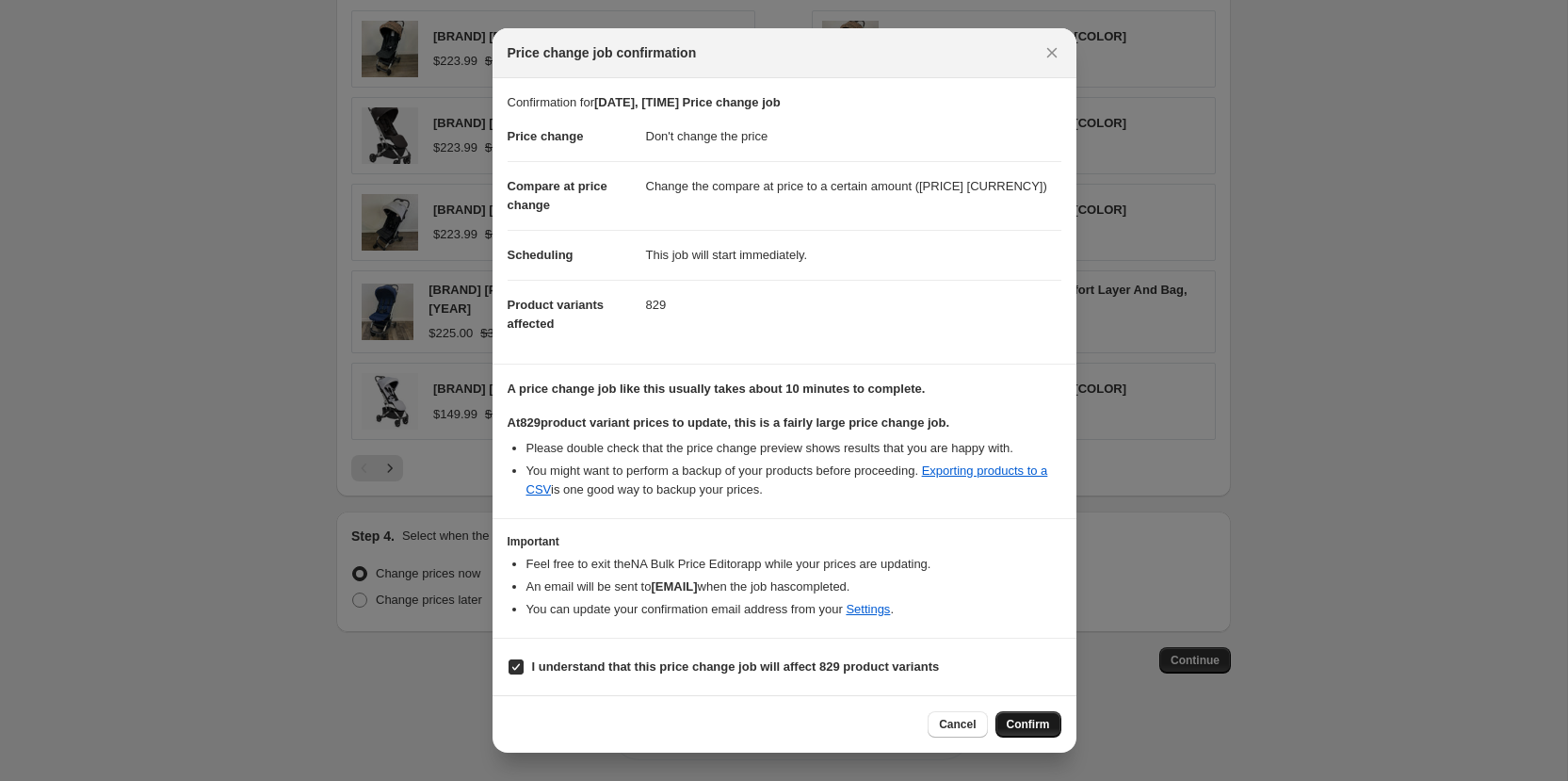 click on "Confirm" at bounding box center [1028, 724] 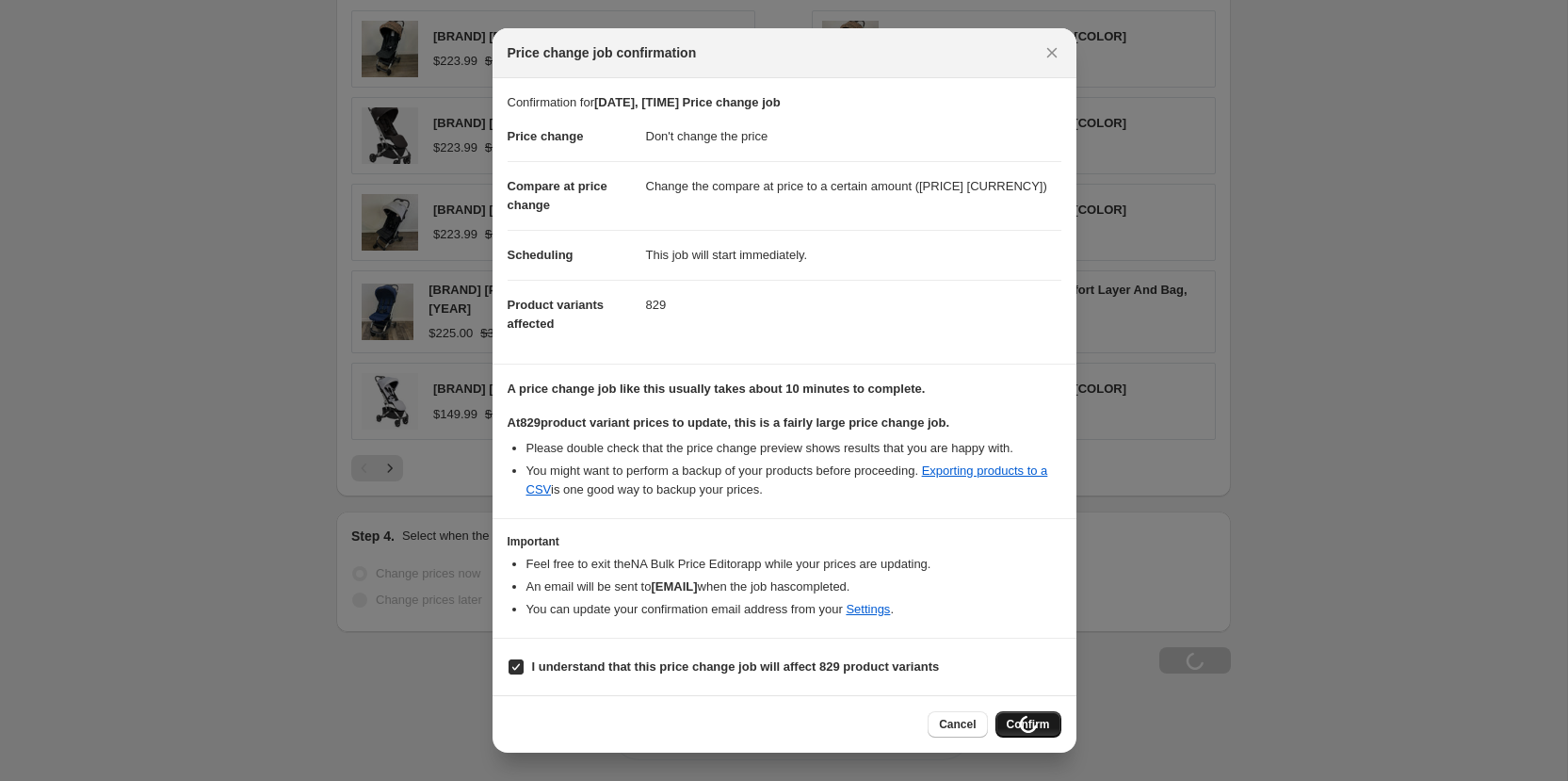 scroll, scrollTop: 1267, scrollLeft: 0, axis: vertical 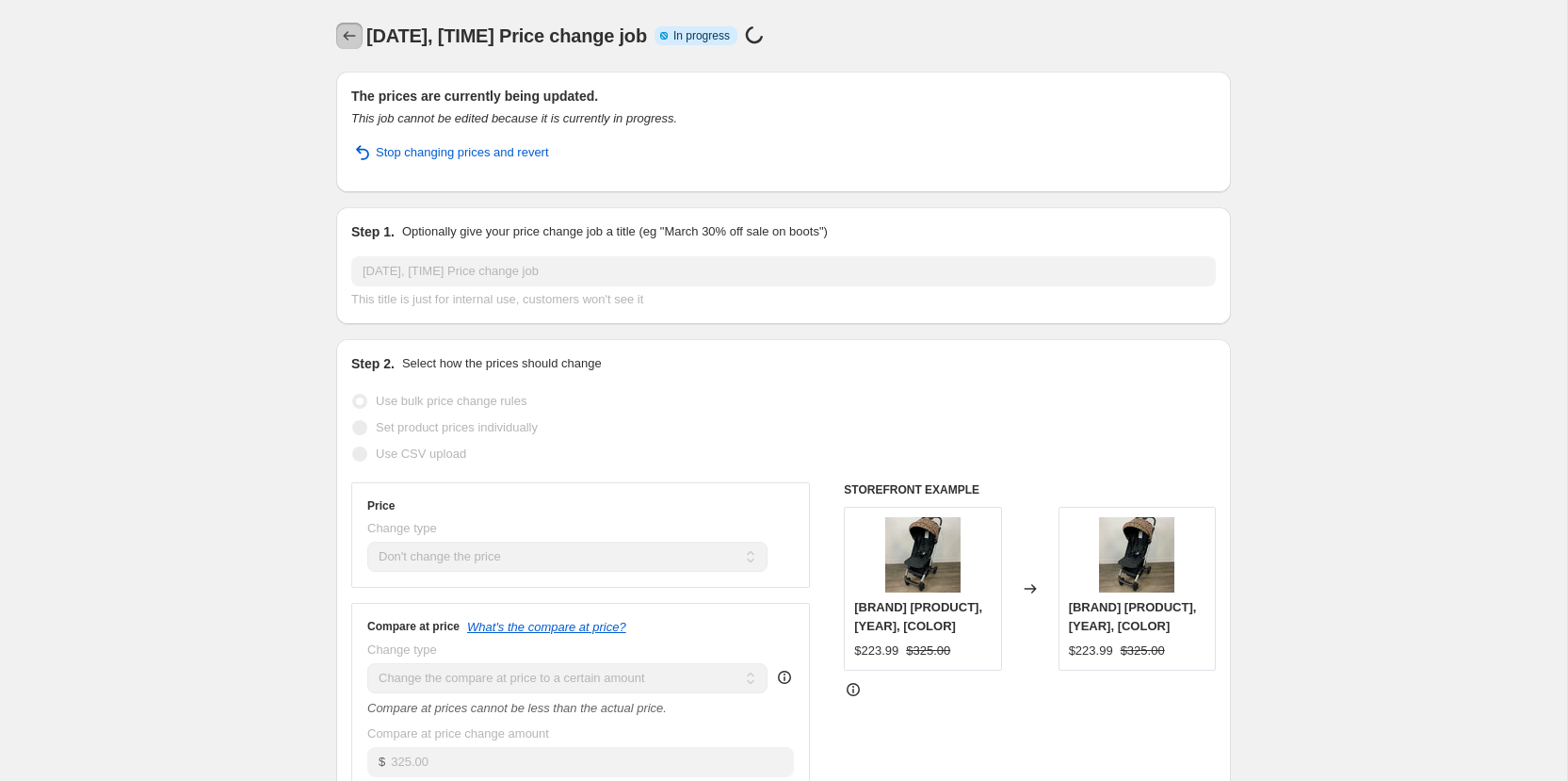 click 